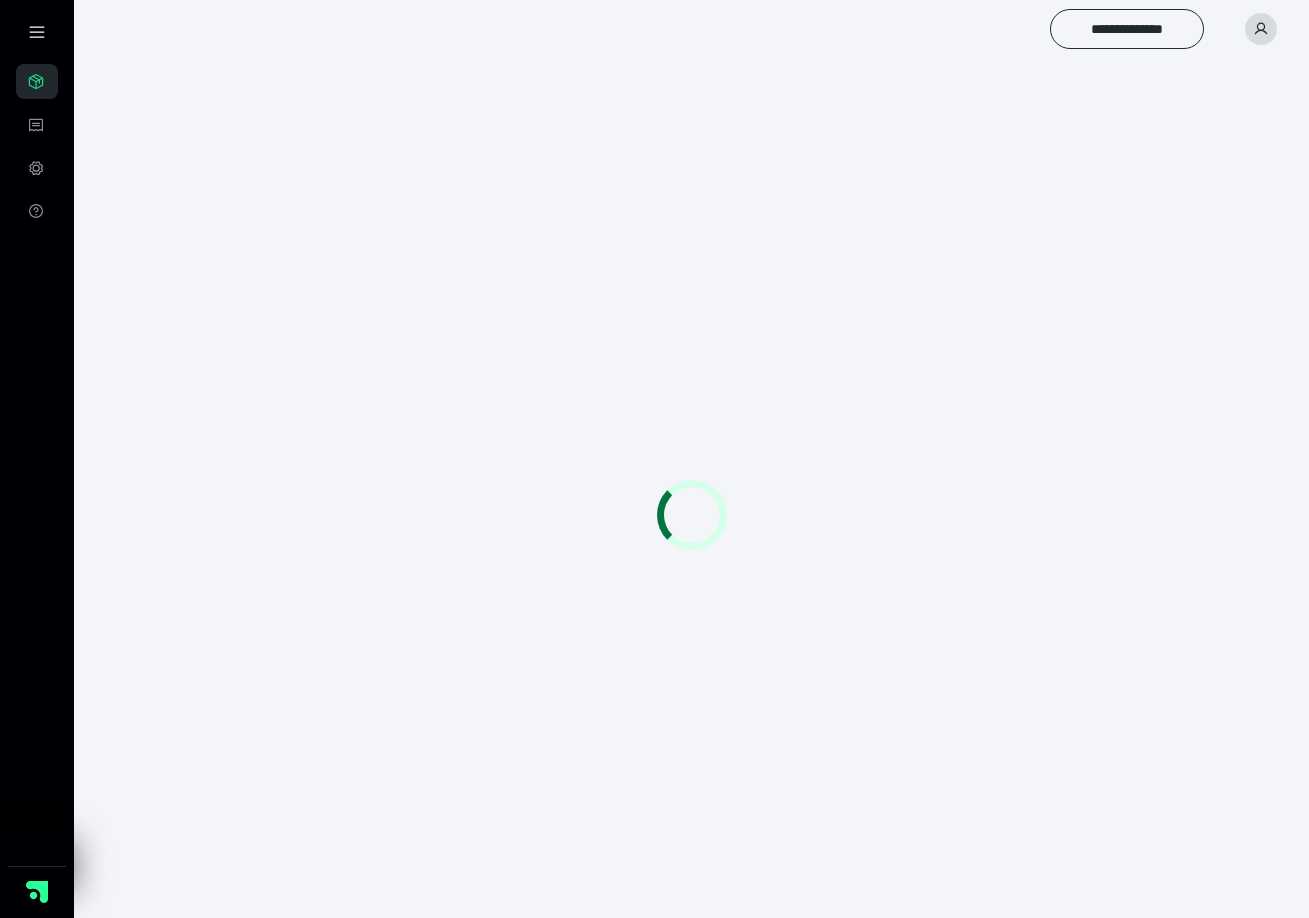 scroll, scrollTop: 0, scrollLeft: 0, axis: both 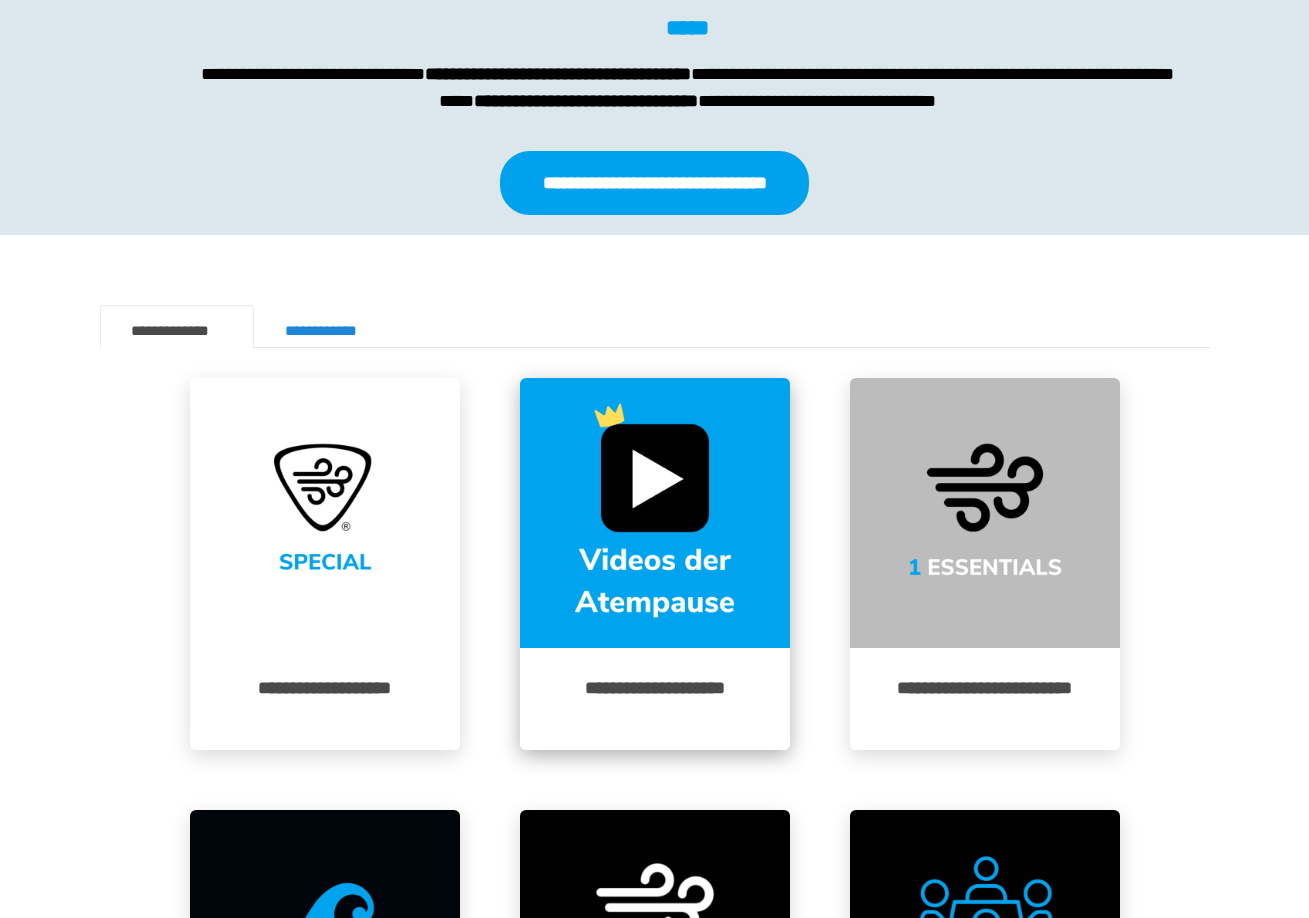 click at bounding box center [655, 513] 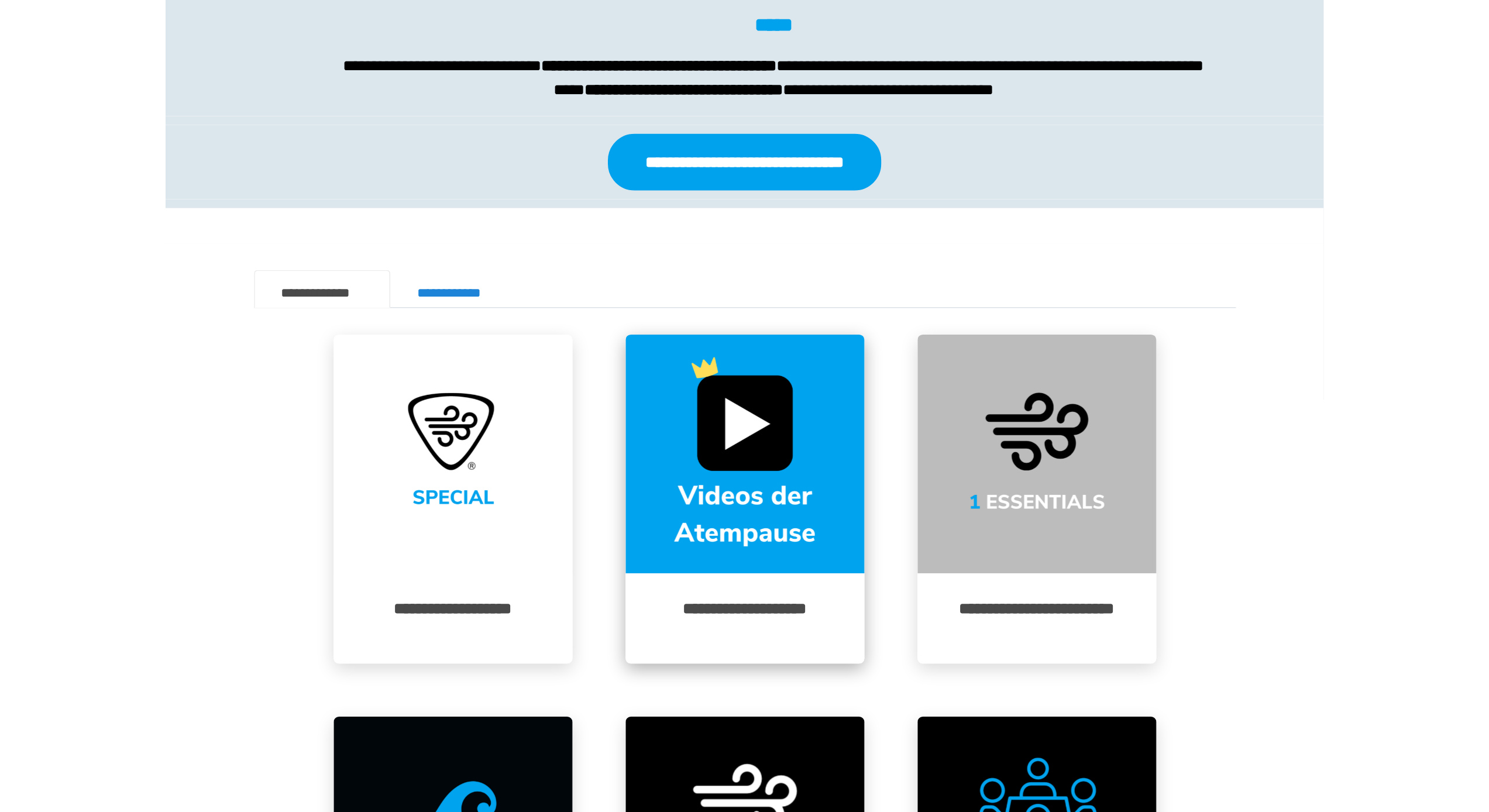 scroll, scrollTop: 0, scrollLeft: 0, axis: both 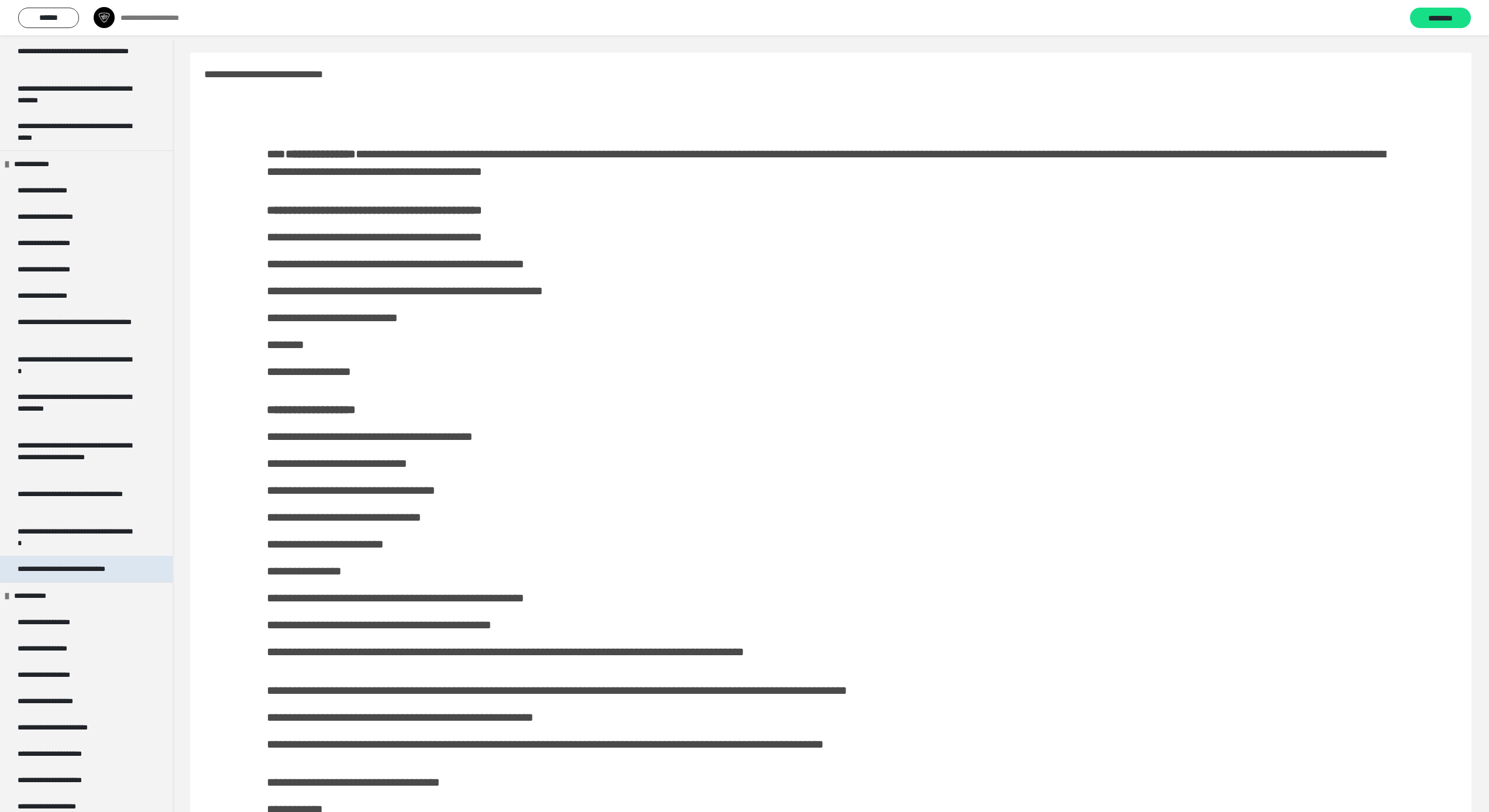 click on "**********" at bounding box center [72, 569] 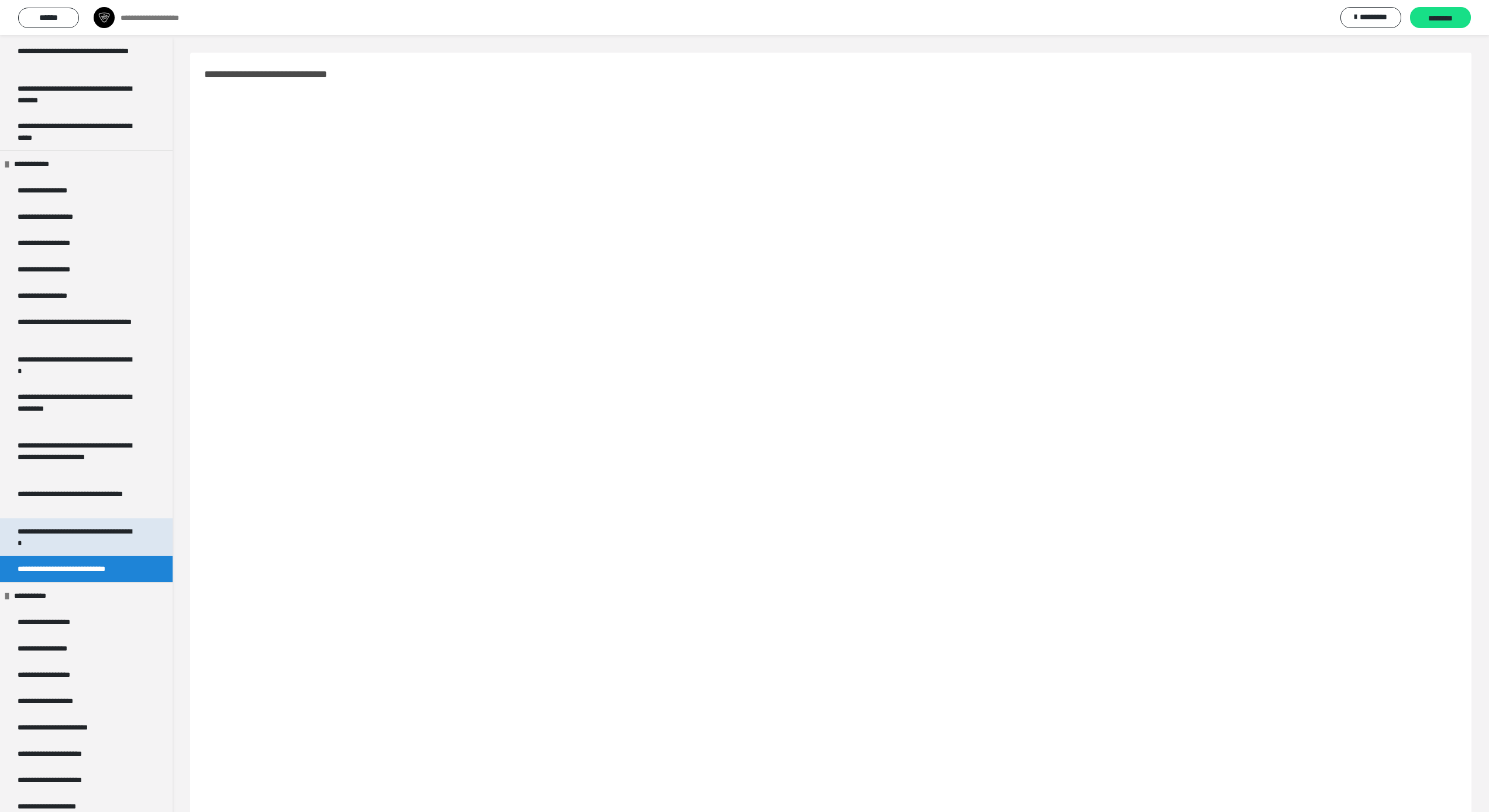 click on "**********" at bounding box center [77, 537] 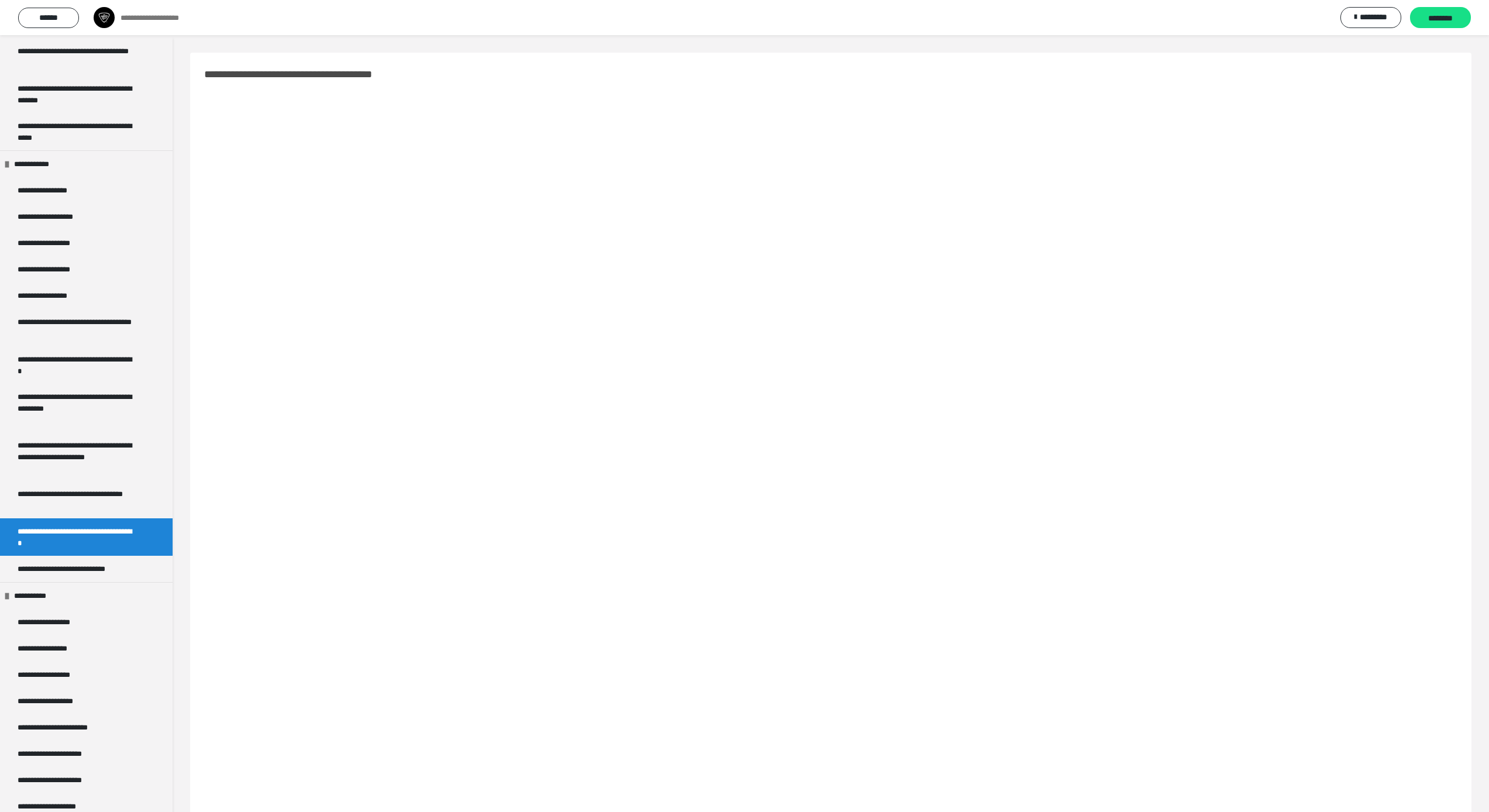 click at bounding box center [831, 477] 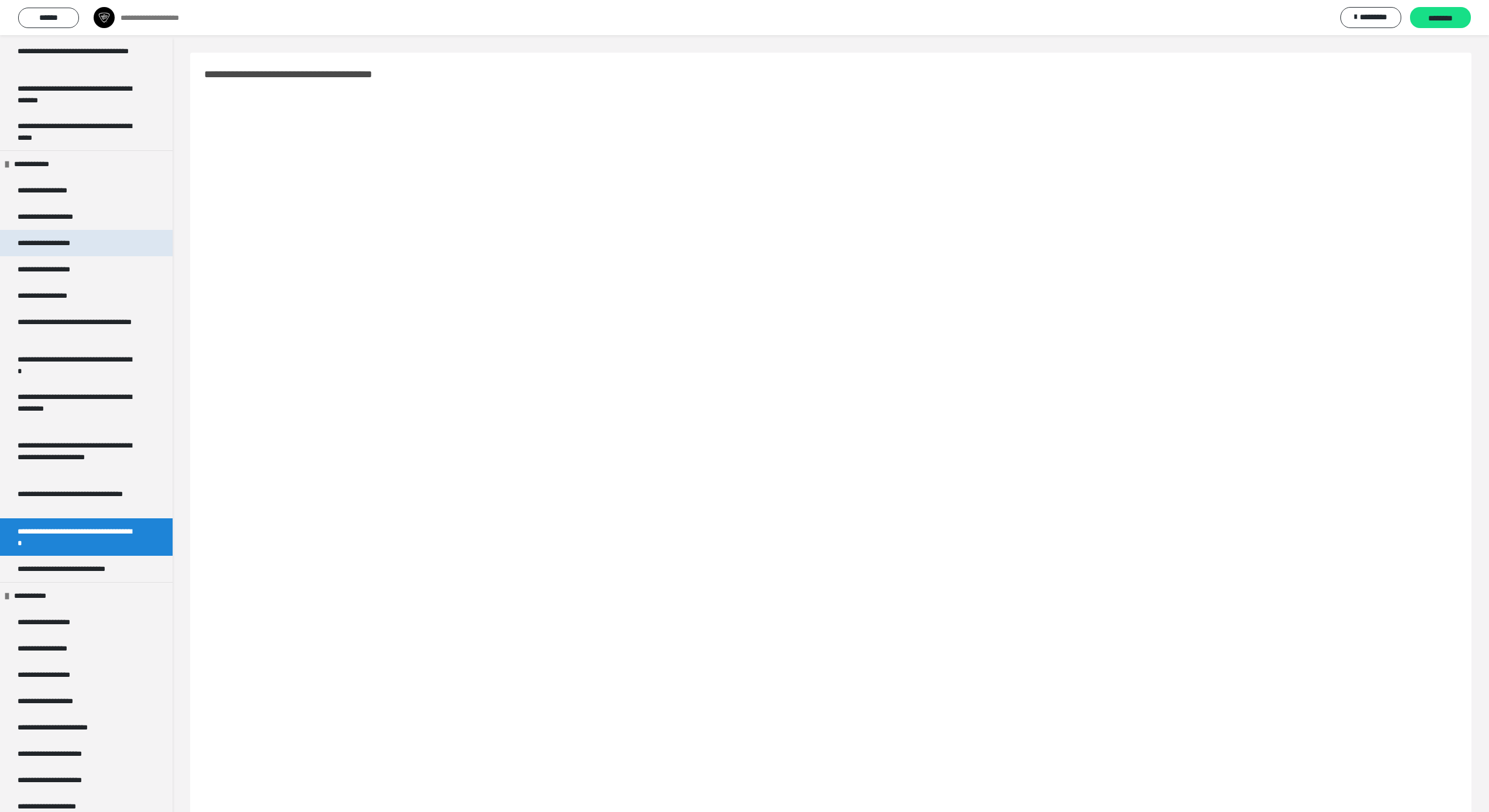 click on "**********" at bounding box center [50, 243] 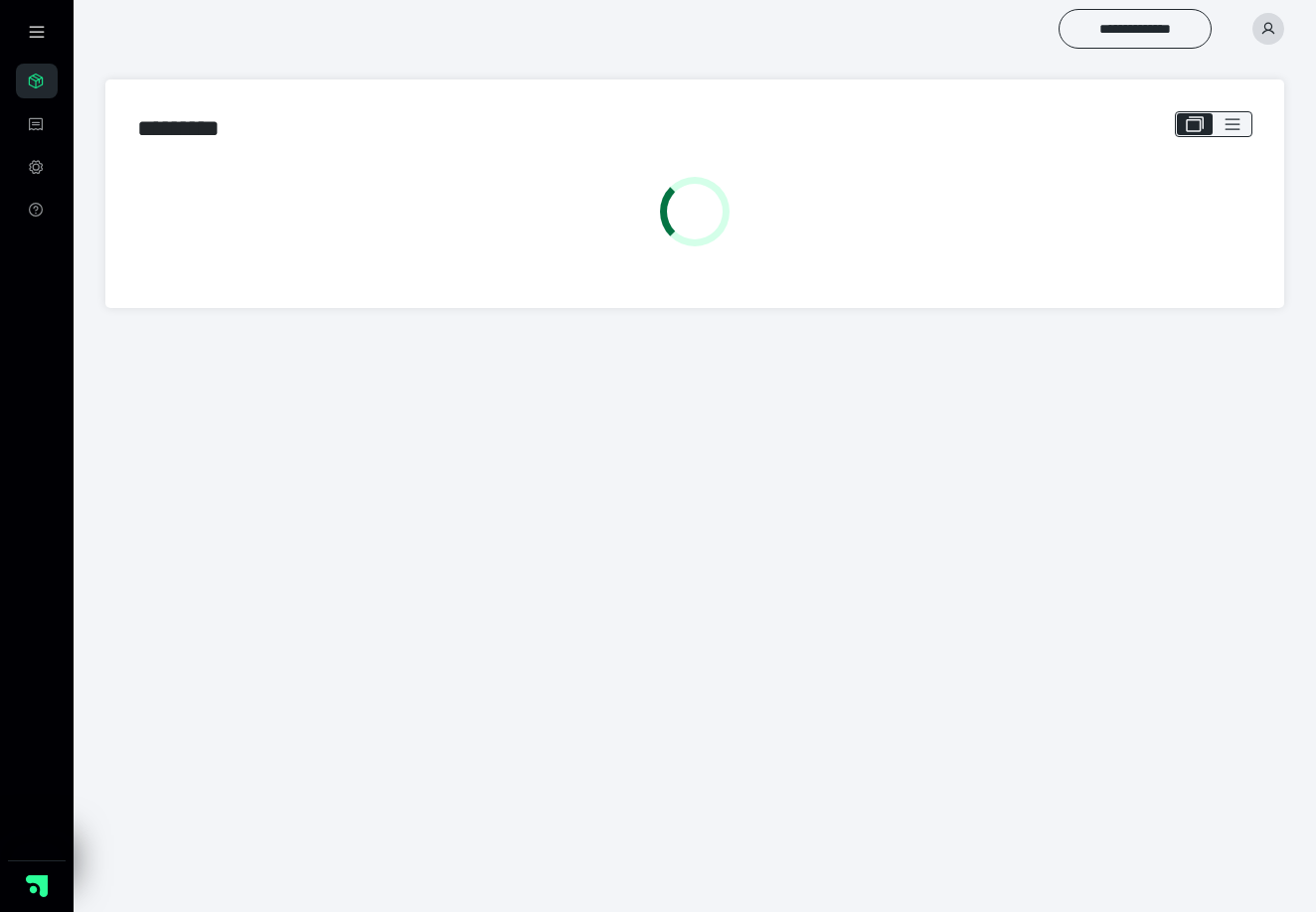 scroll, scrollTop: 0, scrollLeft: 0, axis: both 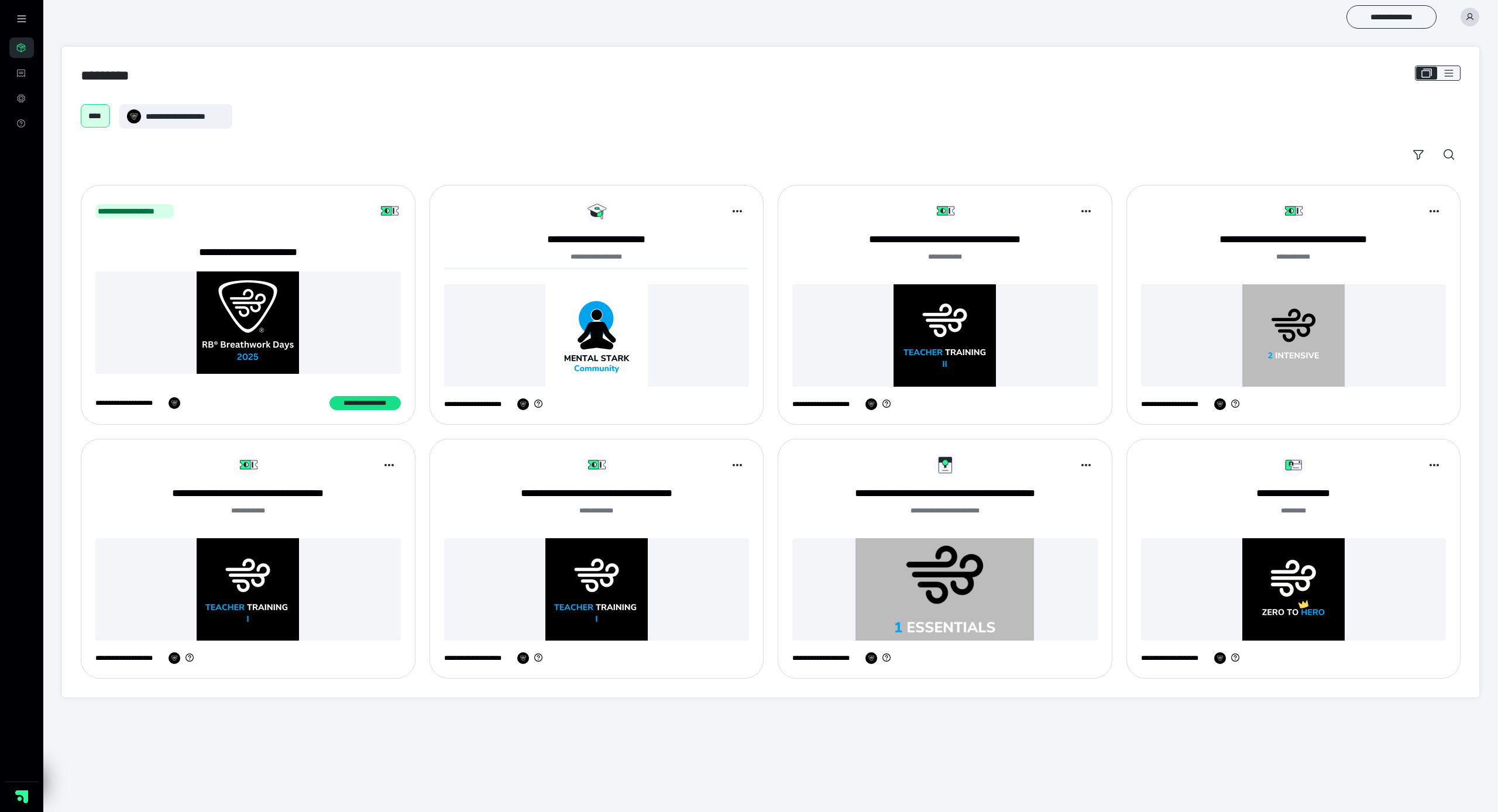 click at bounding box center (1294, 589) 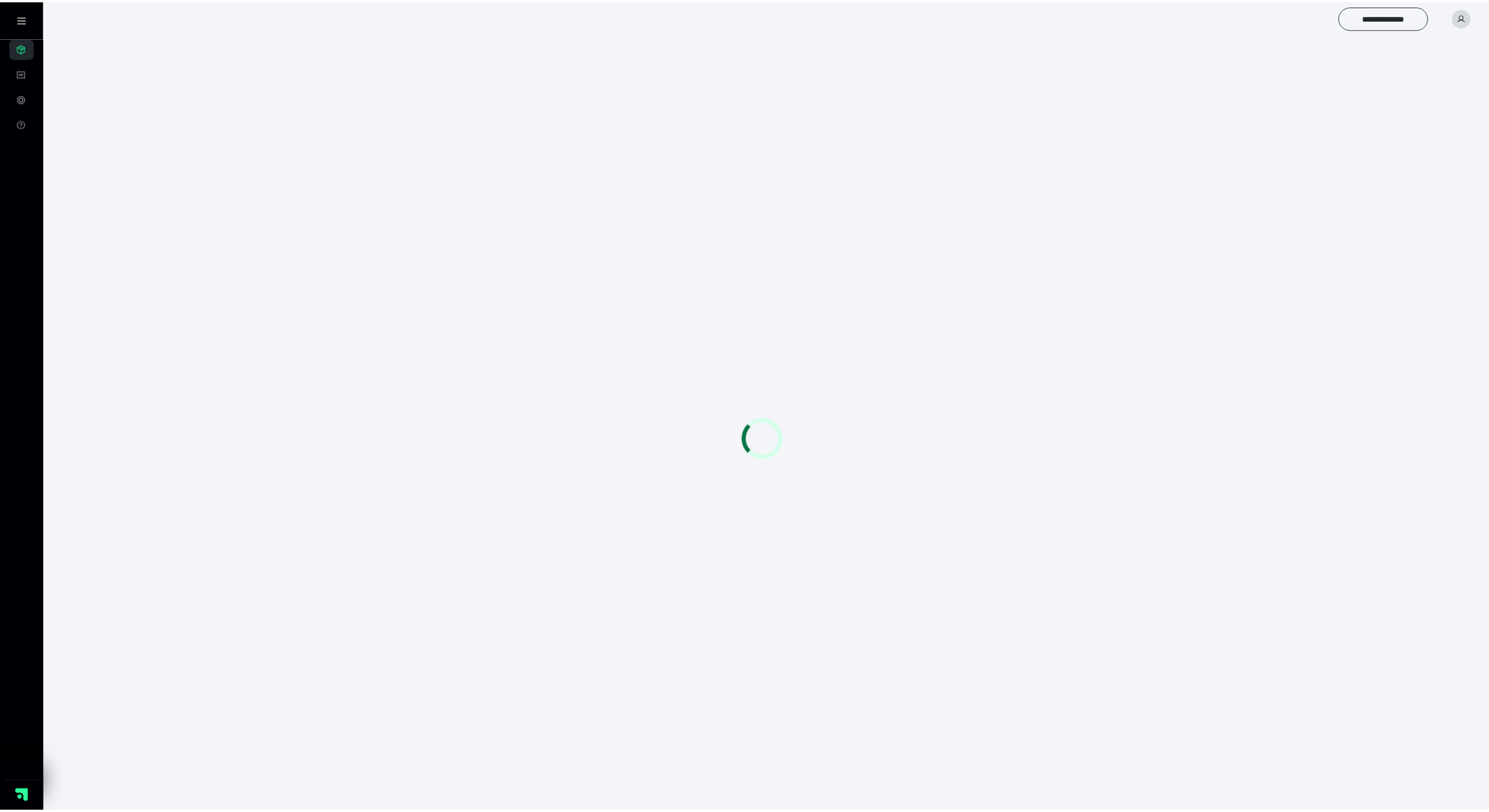 scroll, scrollTop: 0, scrollLeft: 0, axis: both 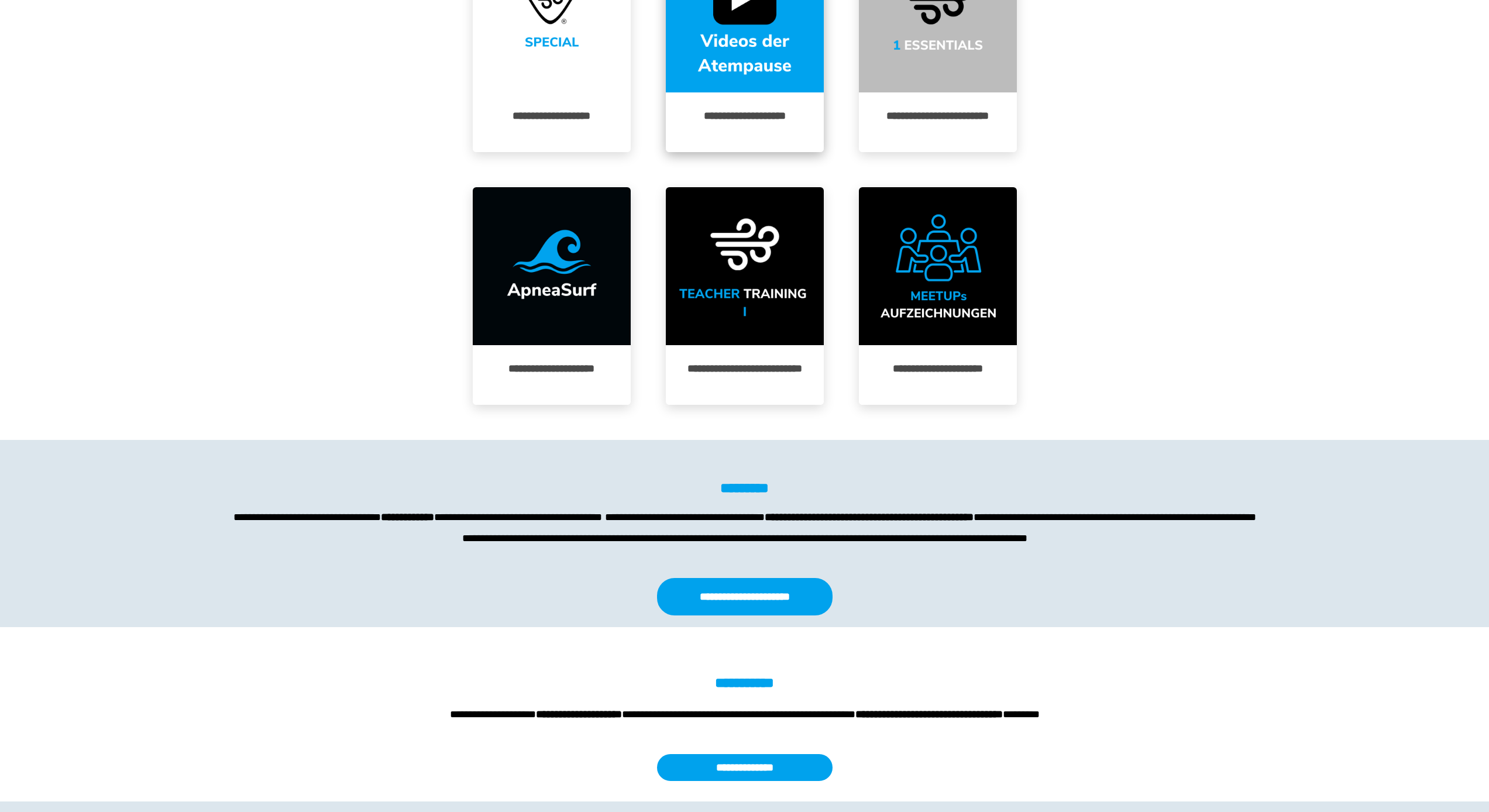click on "**********" at bounding box center (745, 122) 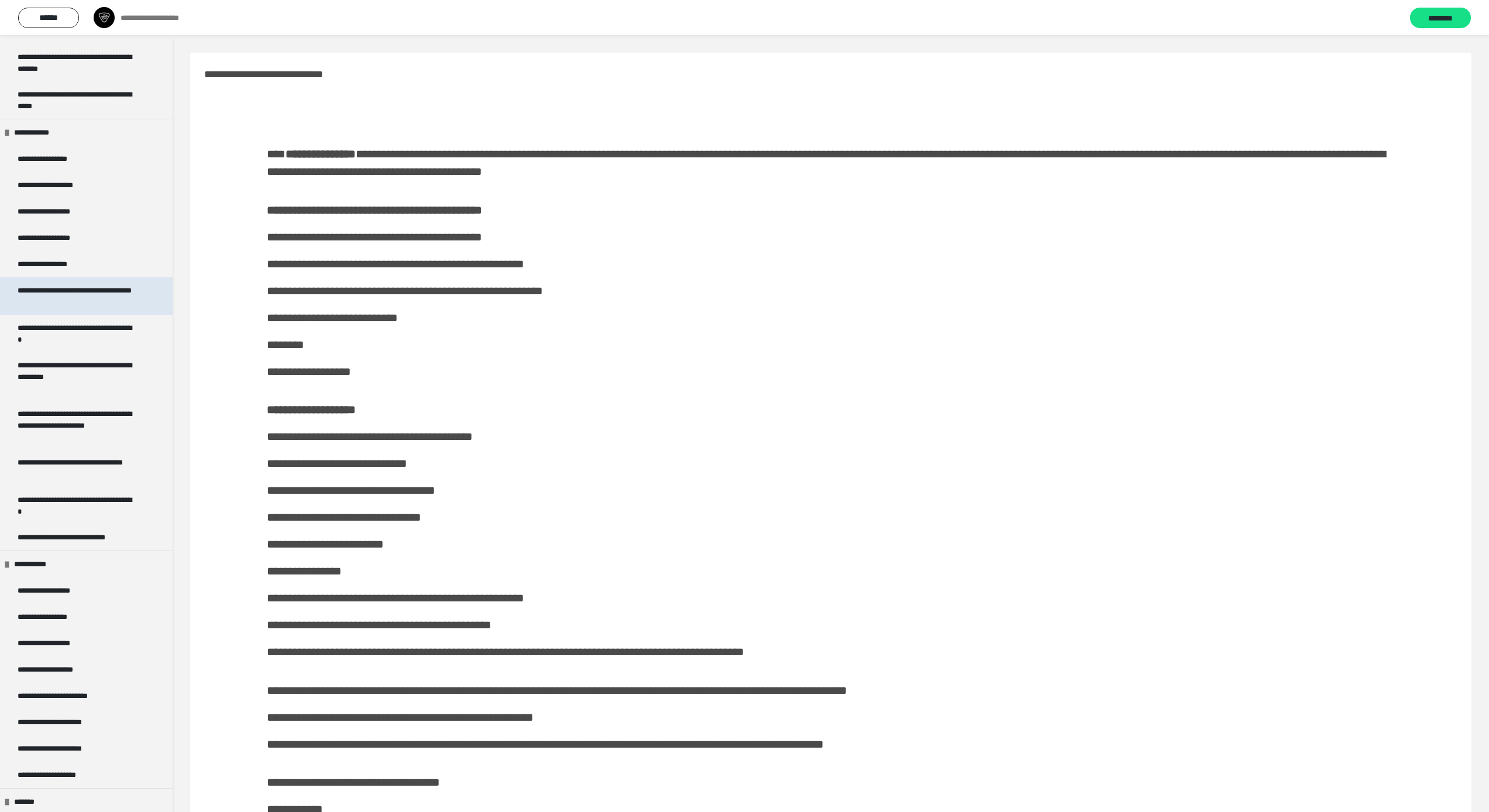 scroll, scrollTop: 635, scrollLeft: 0, axis: vertical 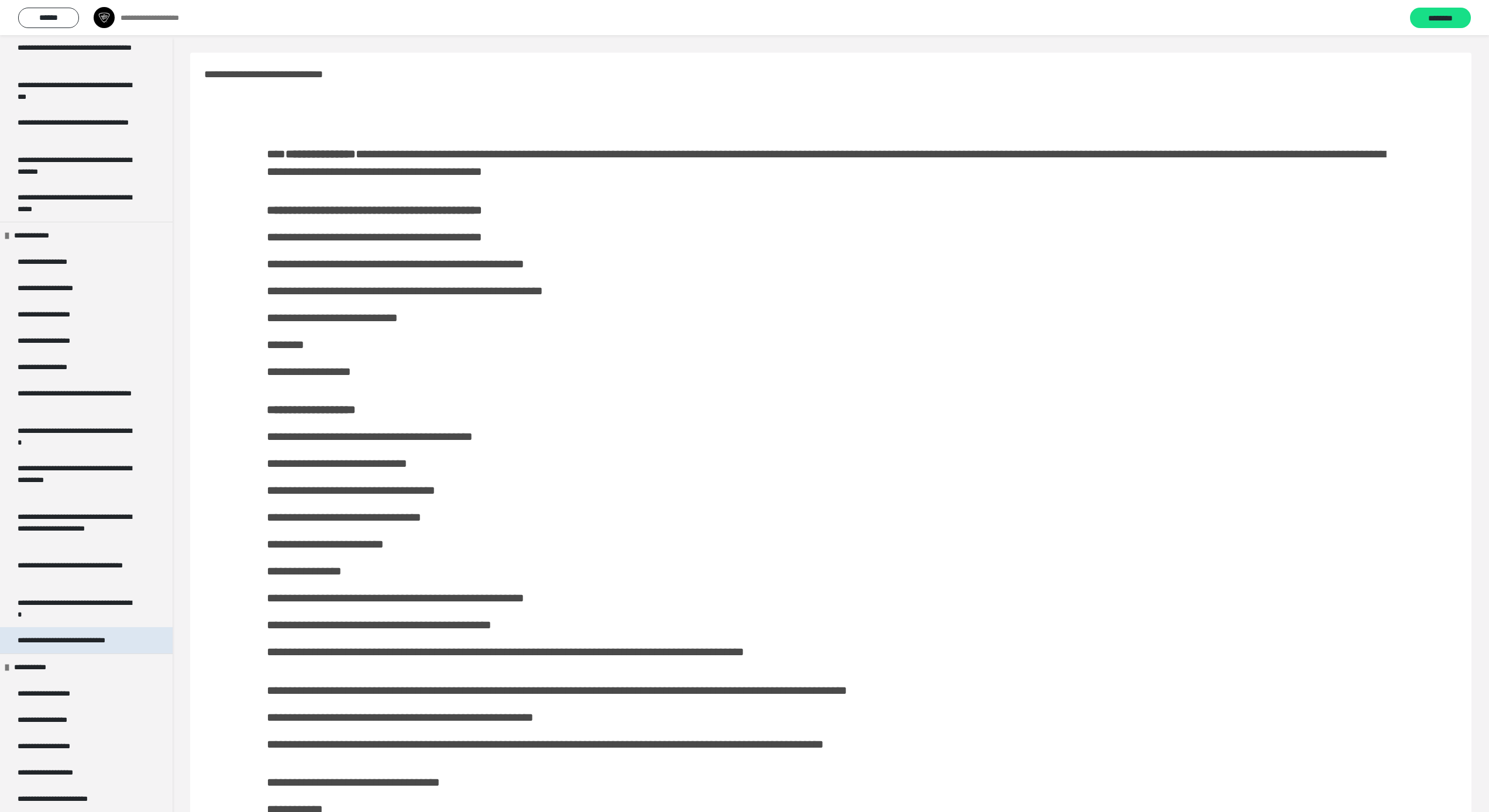 click on "**********" at bounding box center (72, 640) 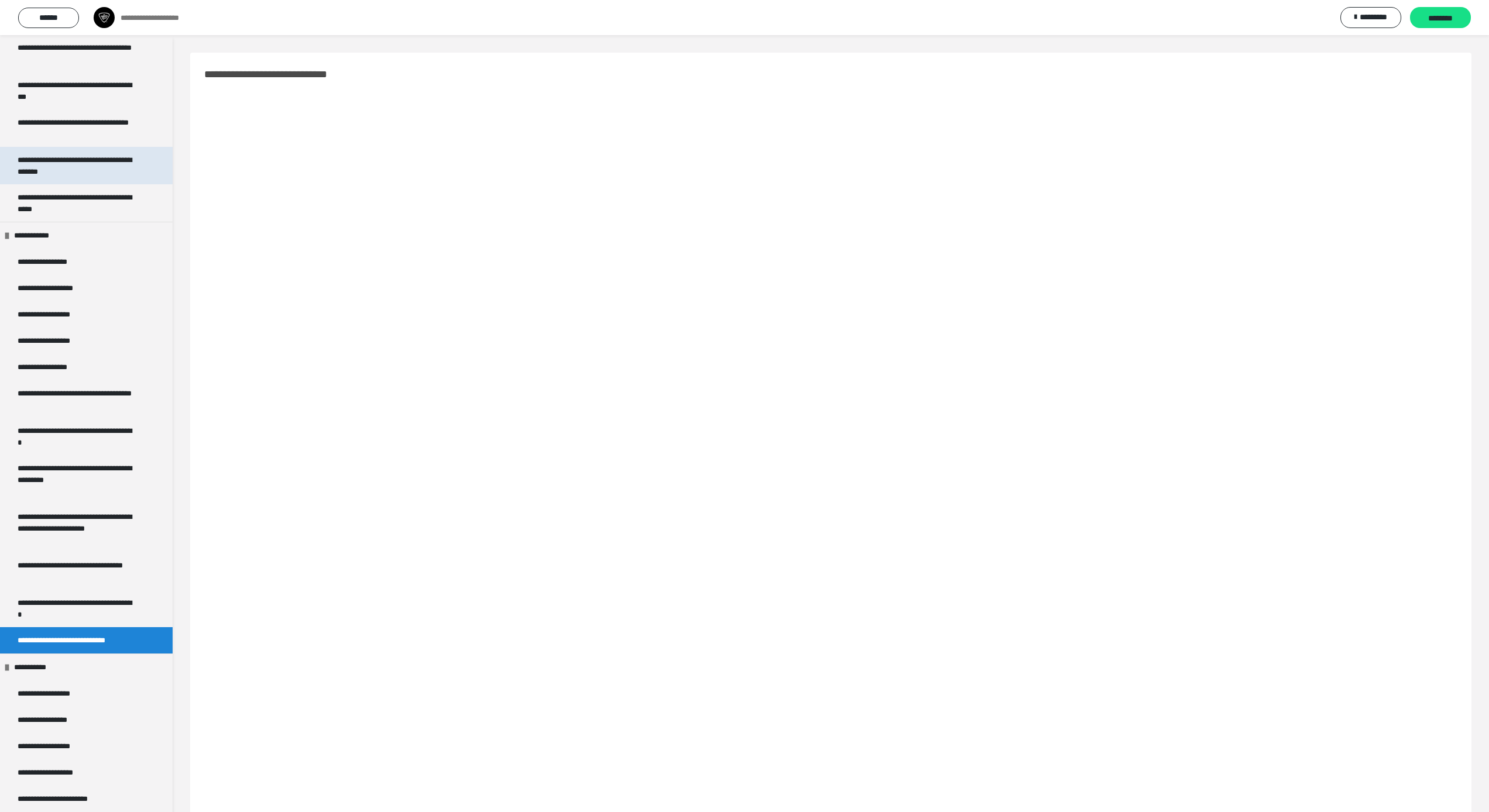click on "**********" at bounding box center [77, 166] 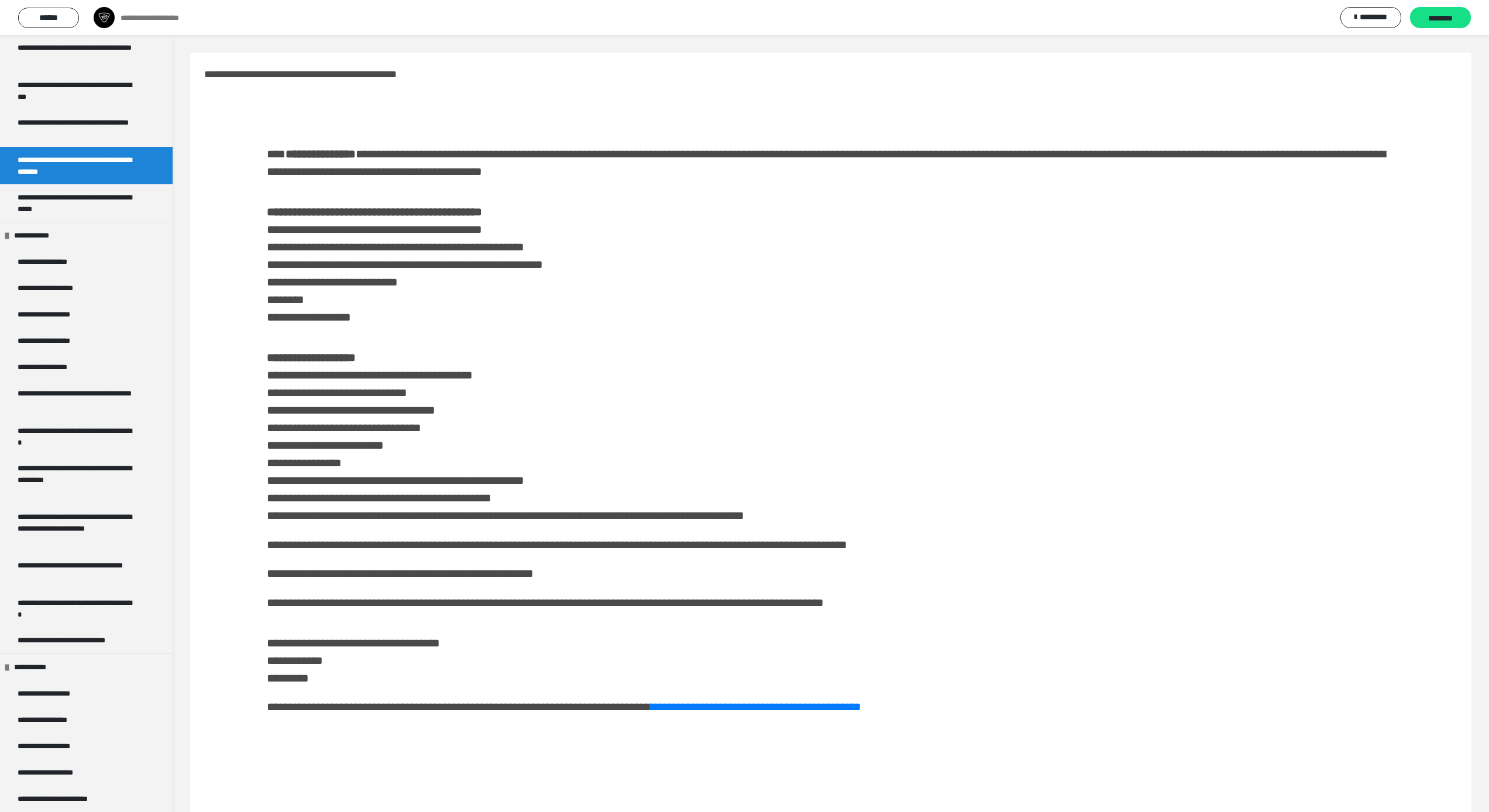 click on "**********" at bounding box center [77, 166] 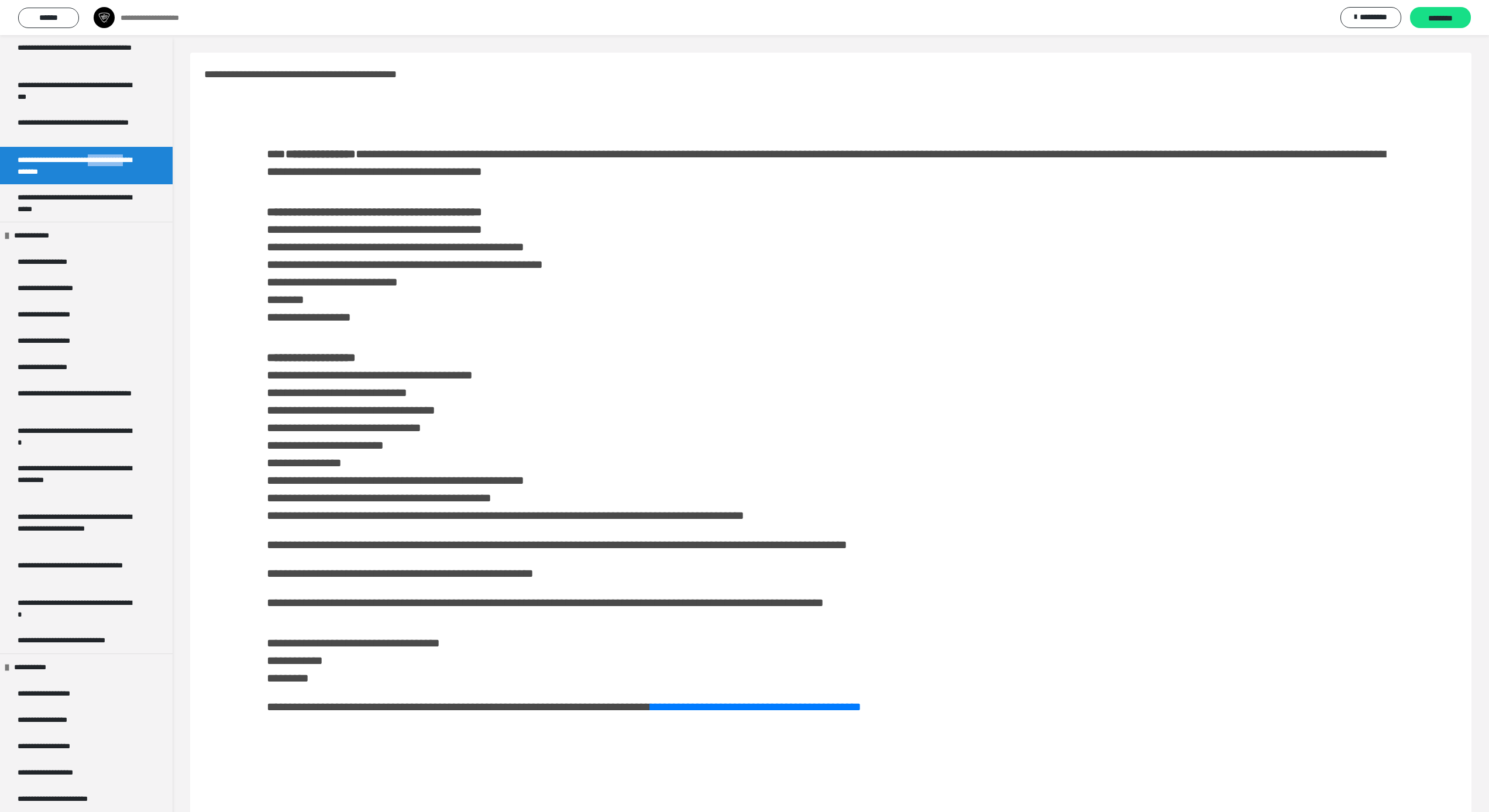 click on "**********" at bounding box center (77, 166) 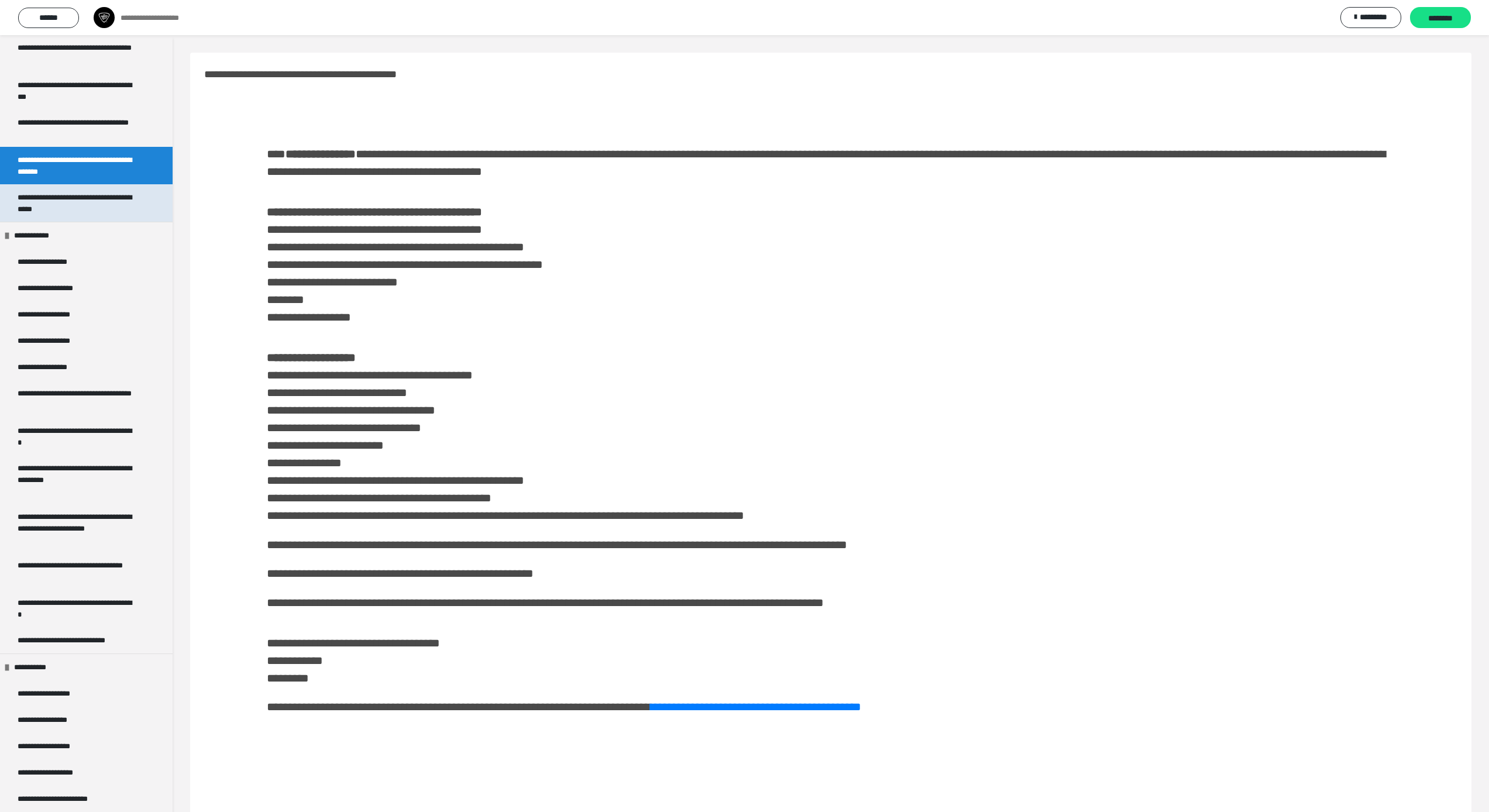 click on "**********" at bounding box center [77, 203] 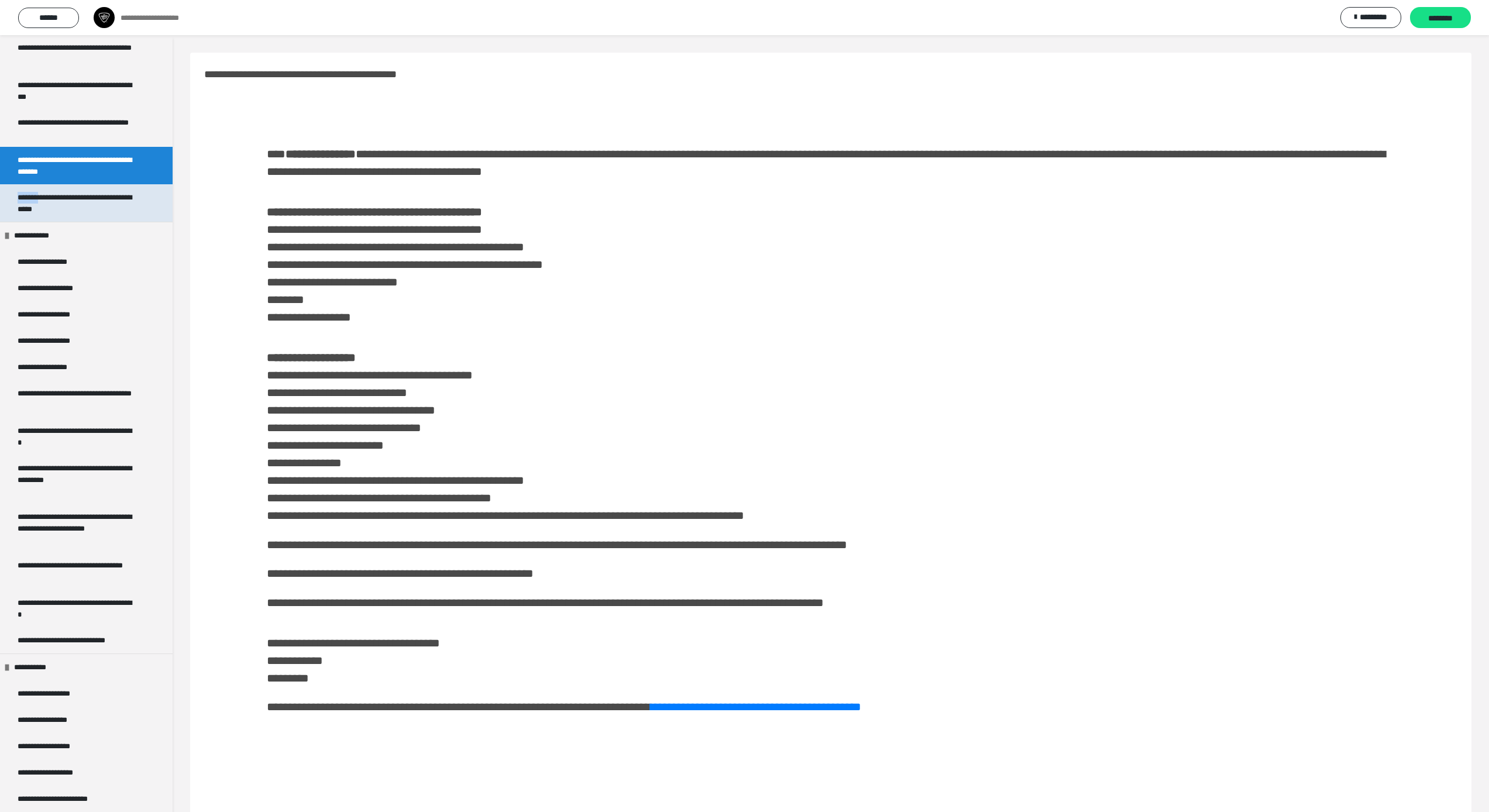 click on "**********" at bounding box center (77, 203) 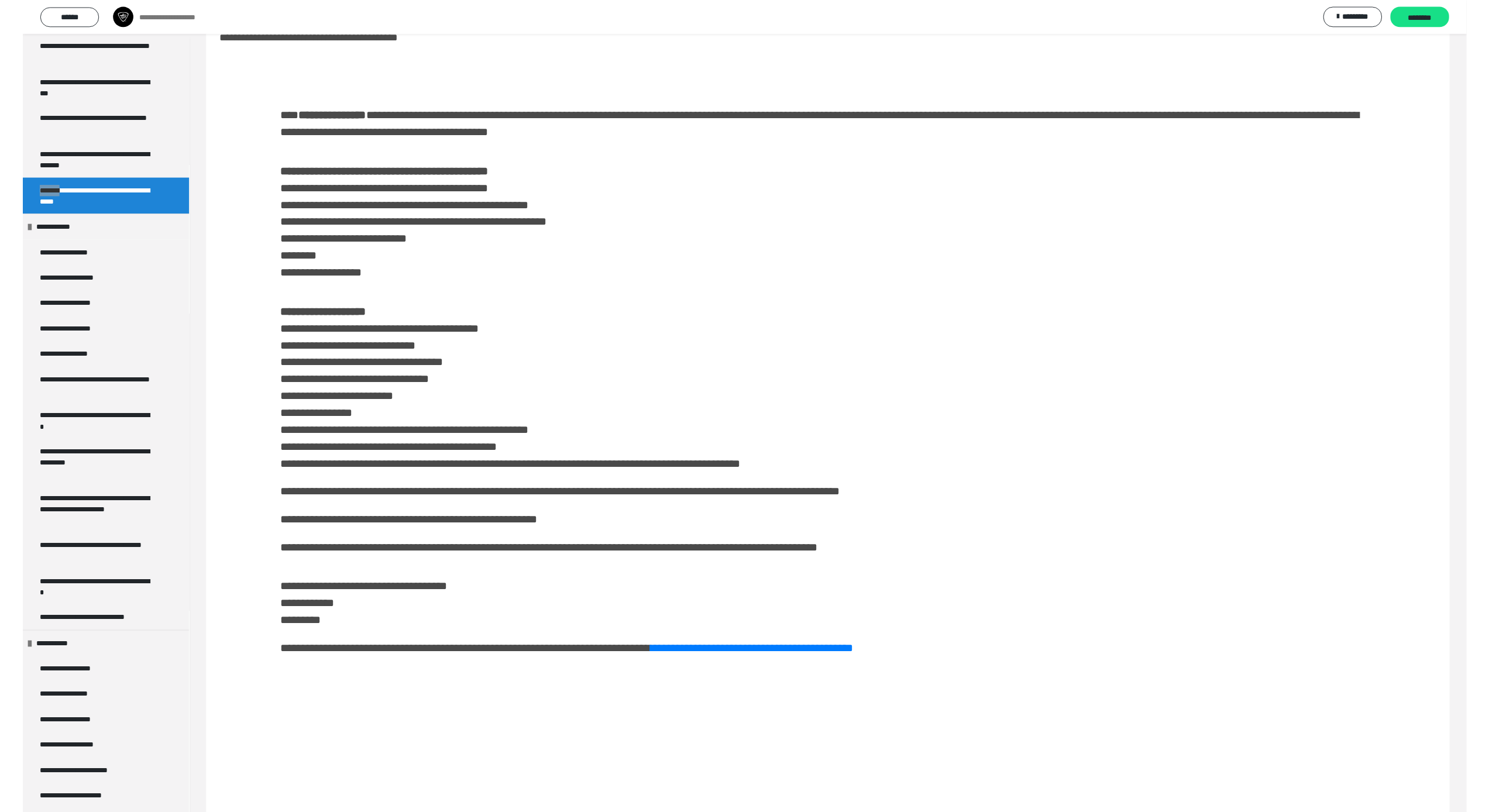 scroll, scrollTop: 186, scrollLeft: 0, axis: vertical 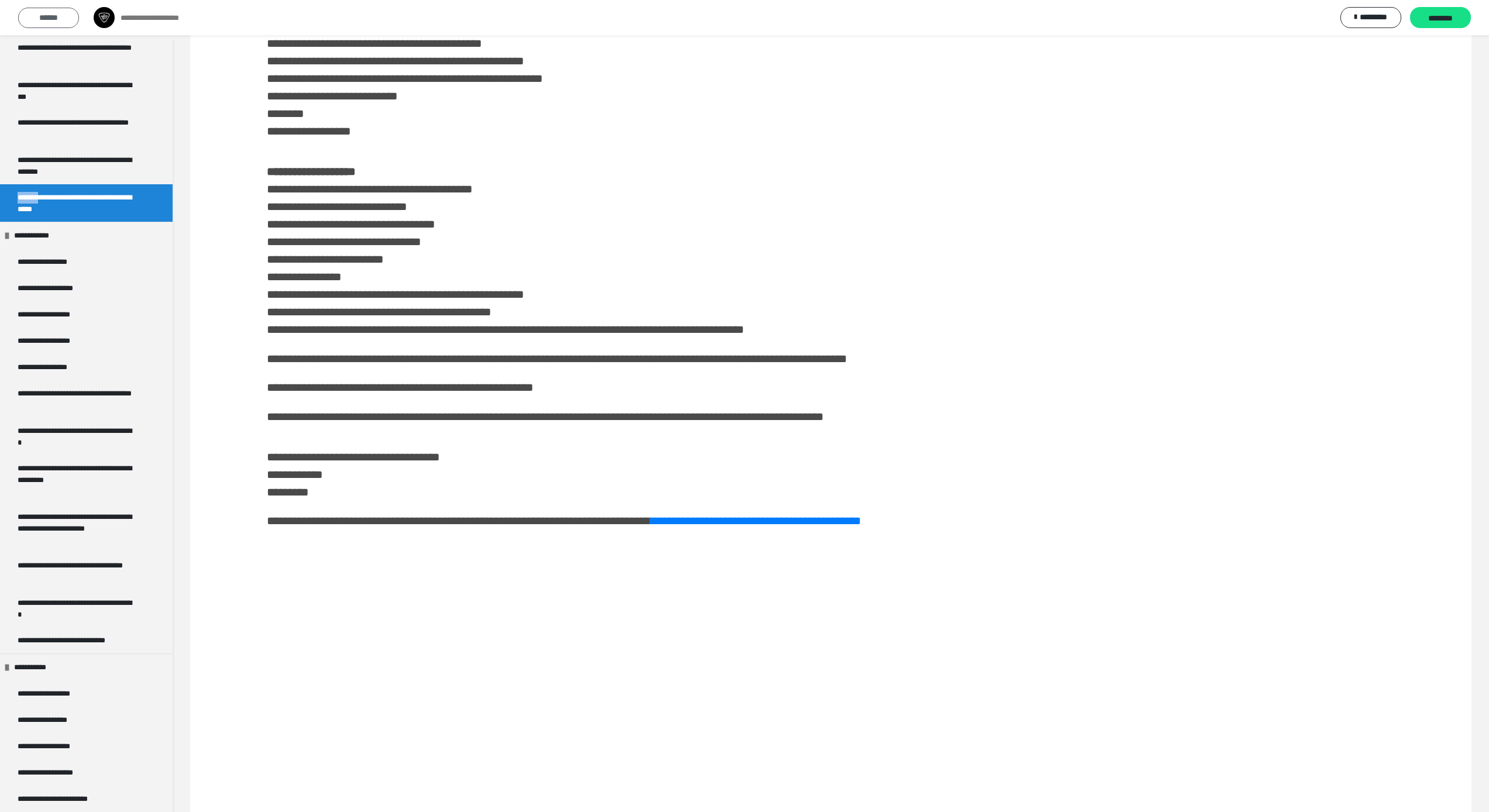 click on "******" at bounding box center [49, 18] 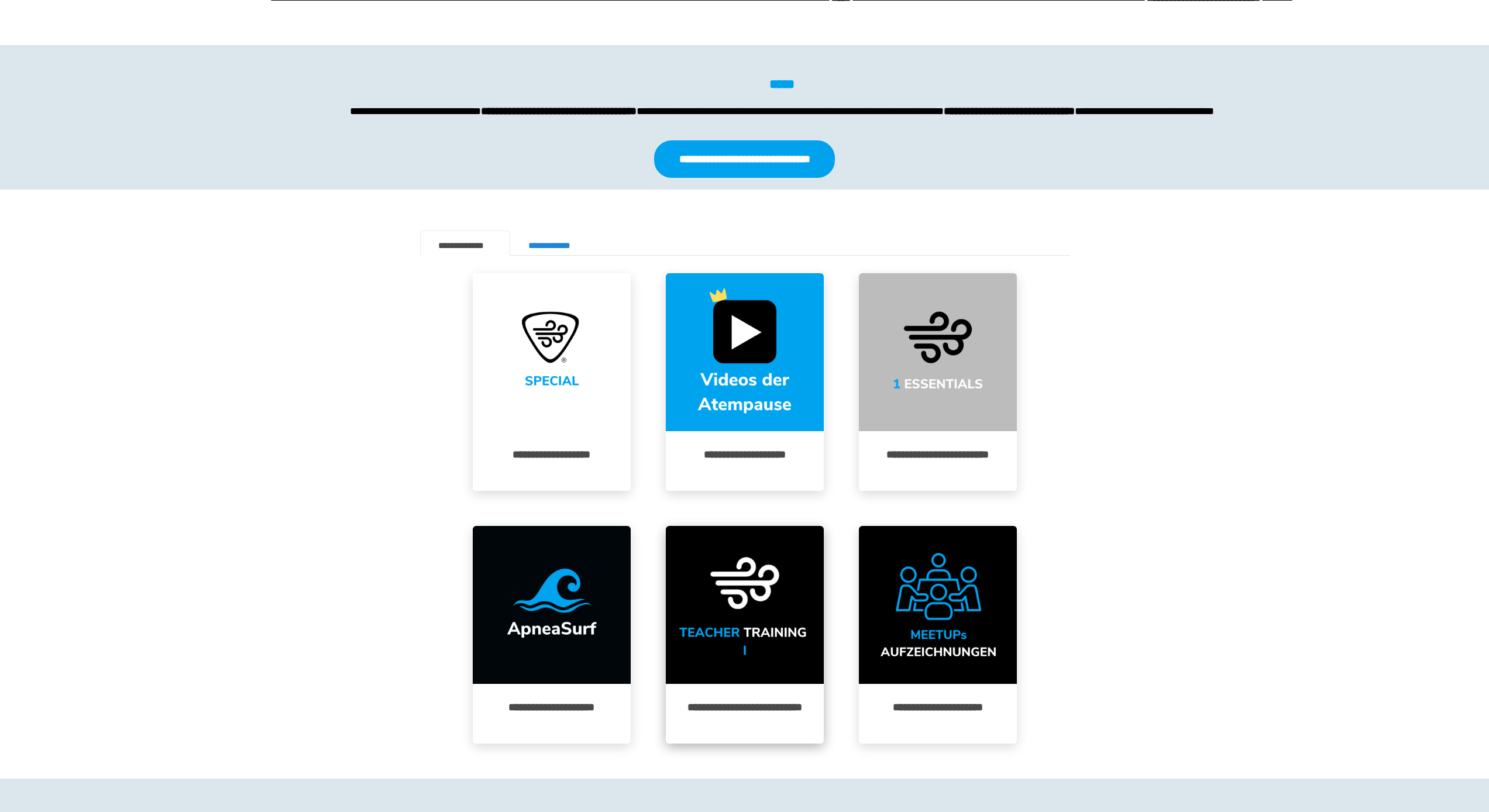 scroll, scrollTop: 2543, scrollLeft: 0, axis: vertical 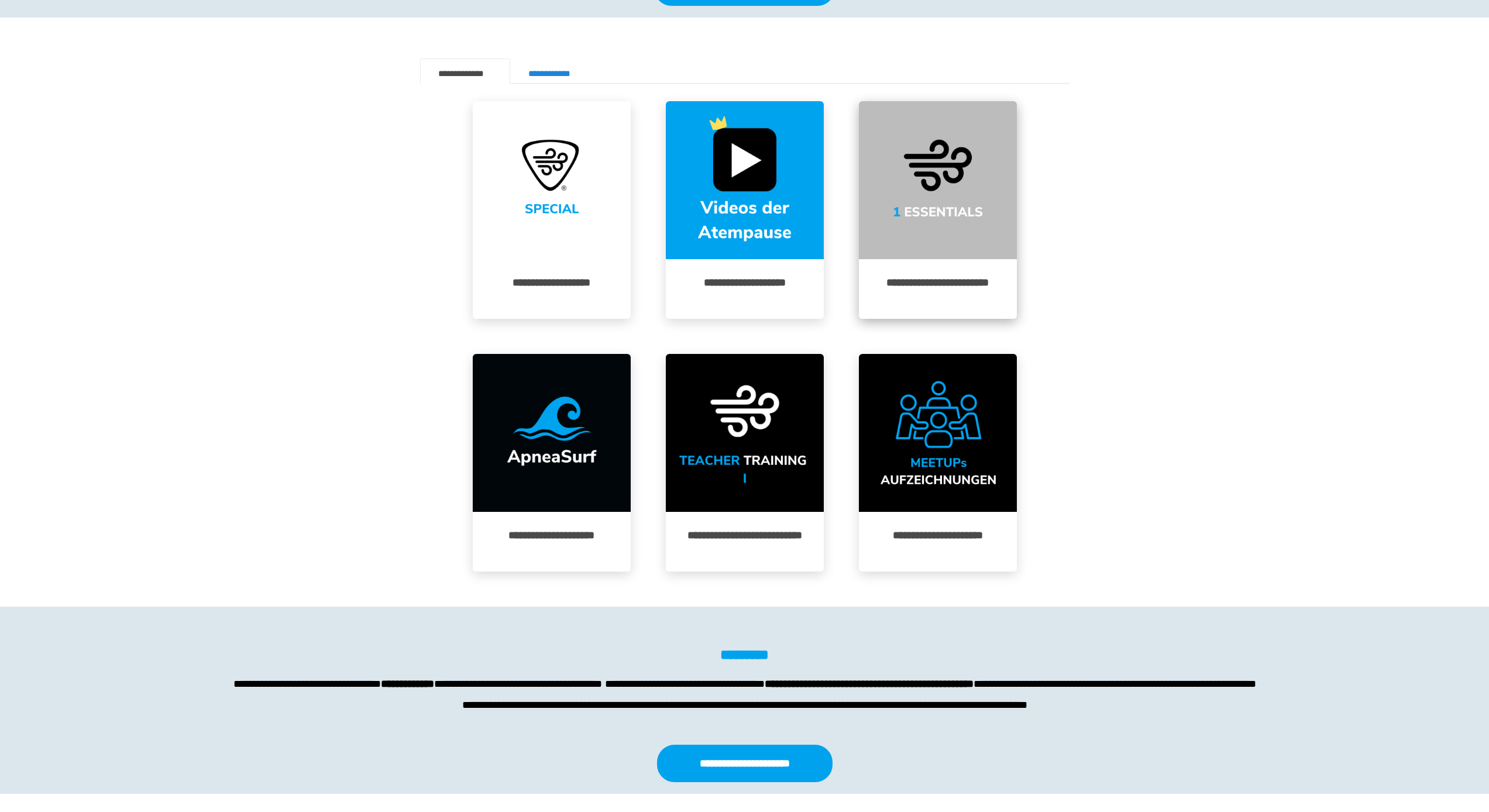 click at bounding box center [938, 180] 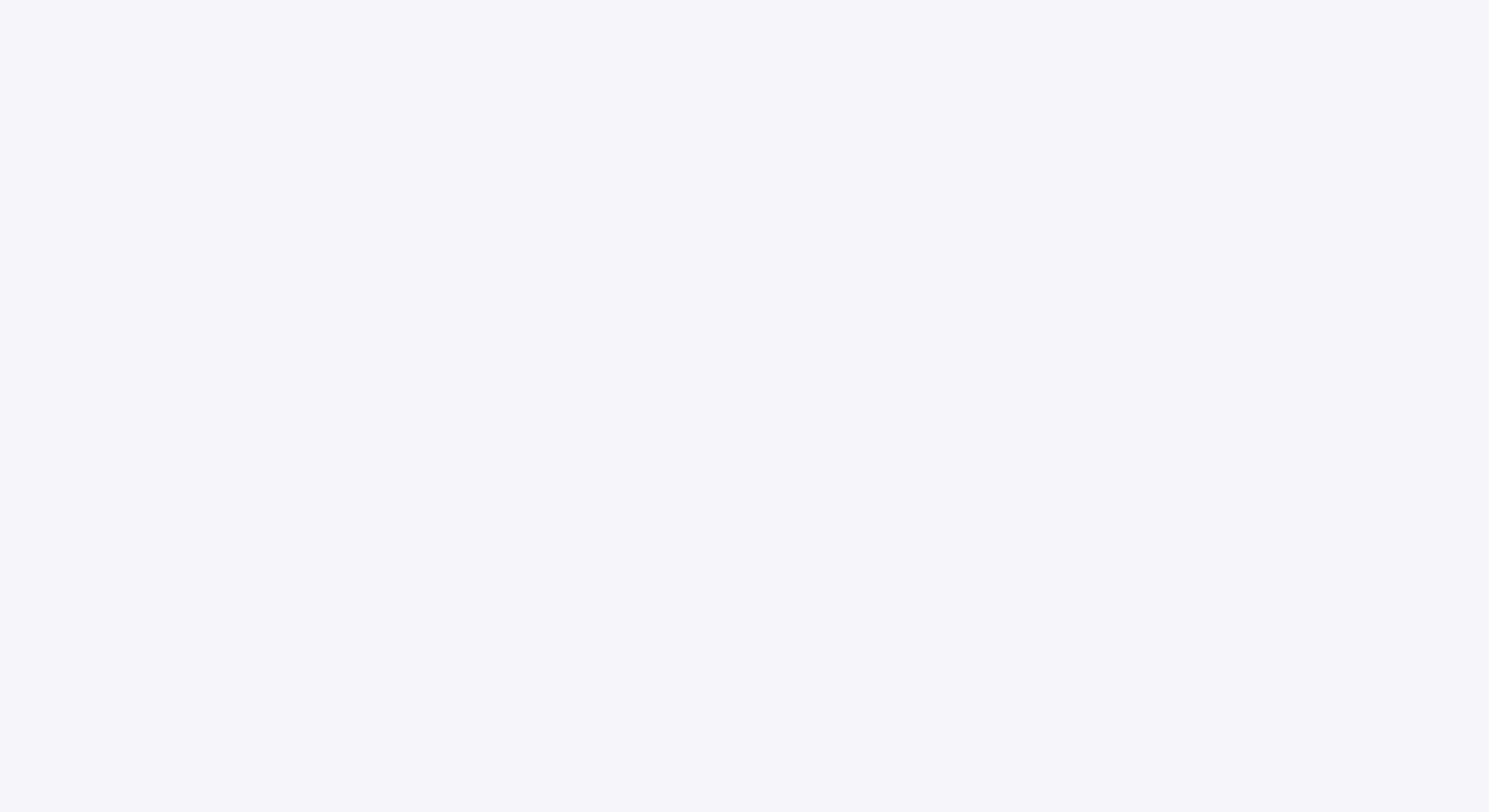 scroll, scrollTop: 0, scrollLeft: 0, axis: both 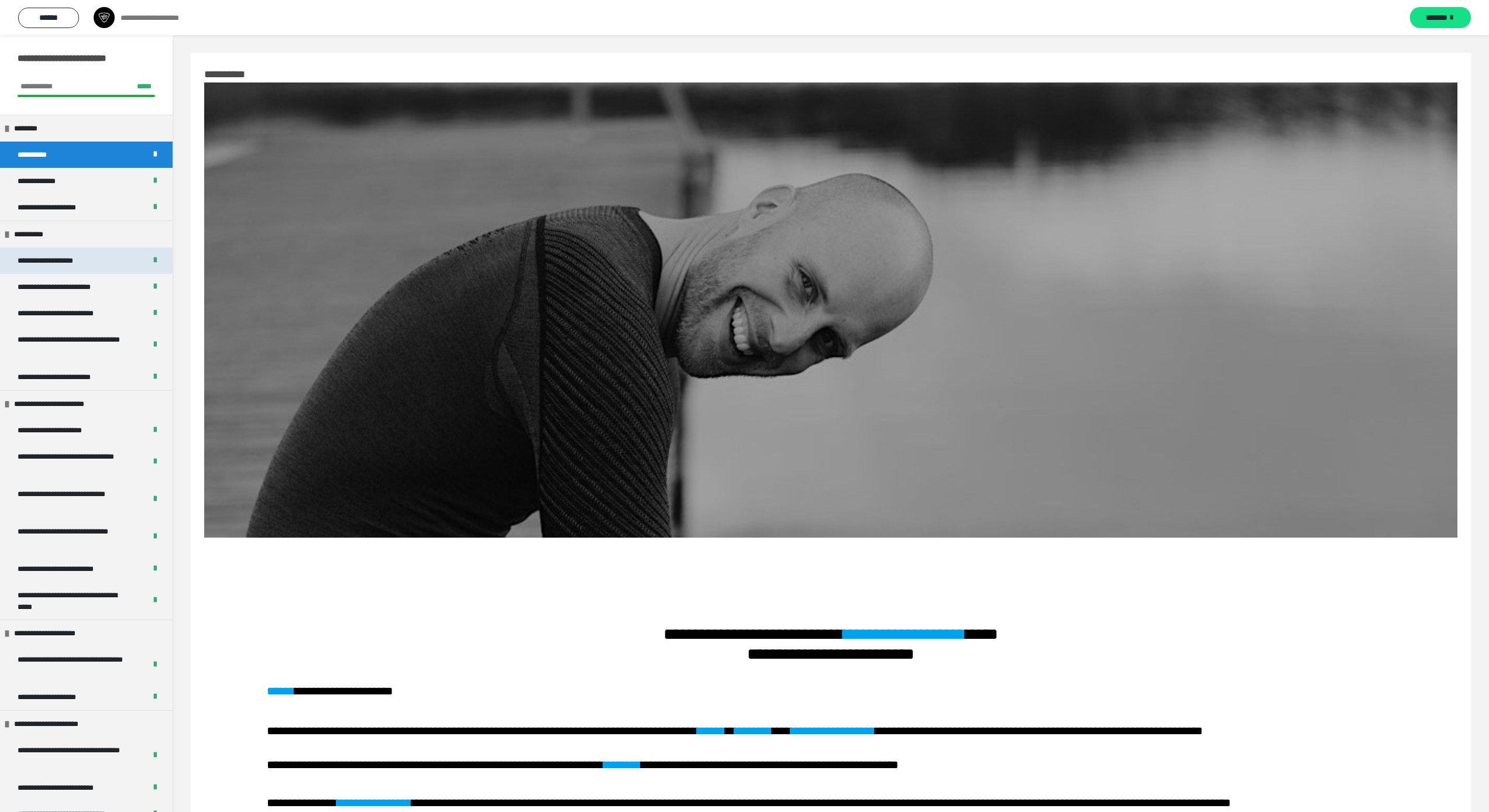 click on "**********" at bounding box center (58, 260) 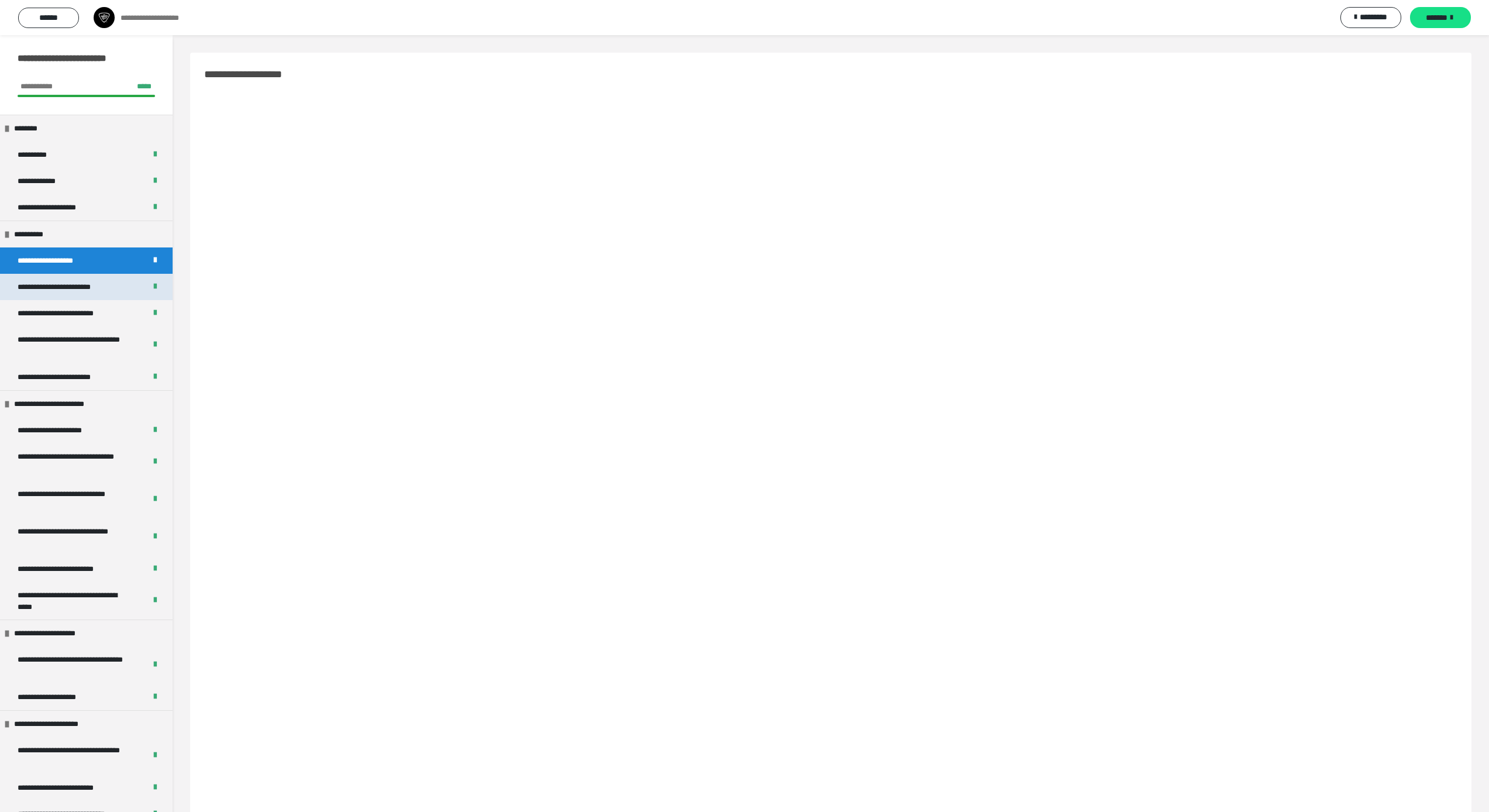 click on "**********" at bounding box center [61, 287] 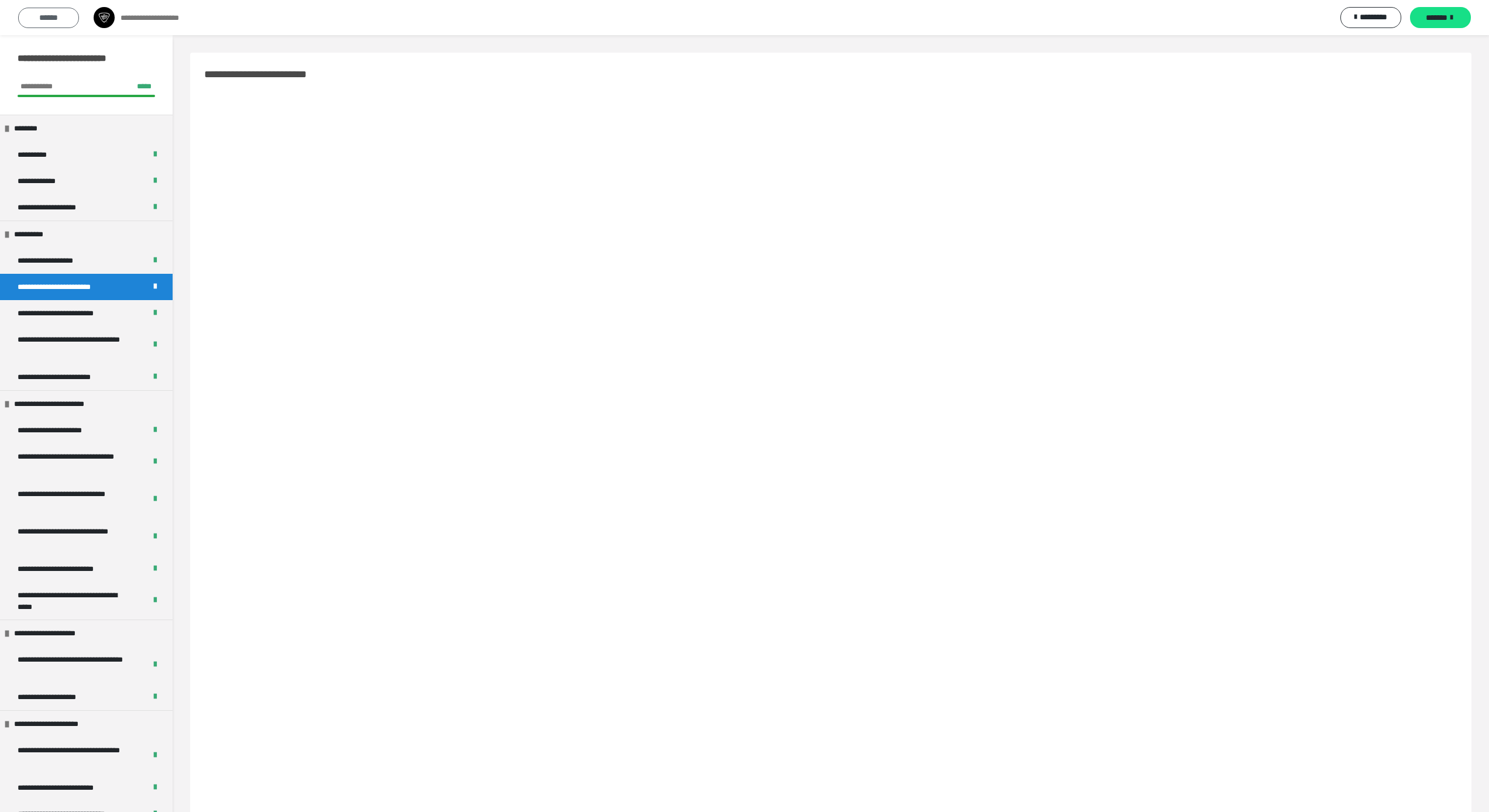 click on "******" at bounding box center [49, 18] 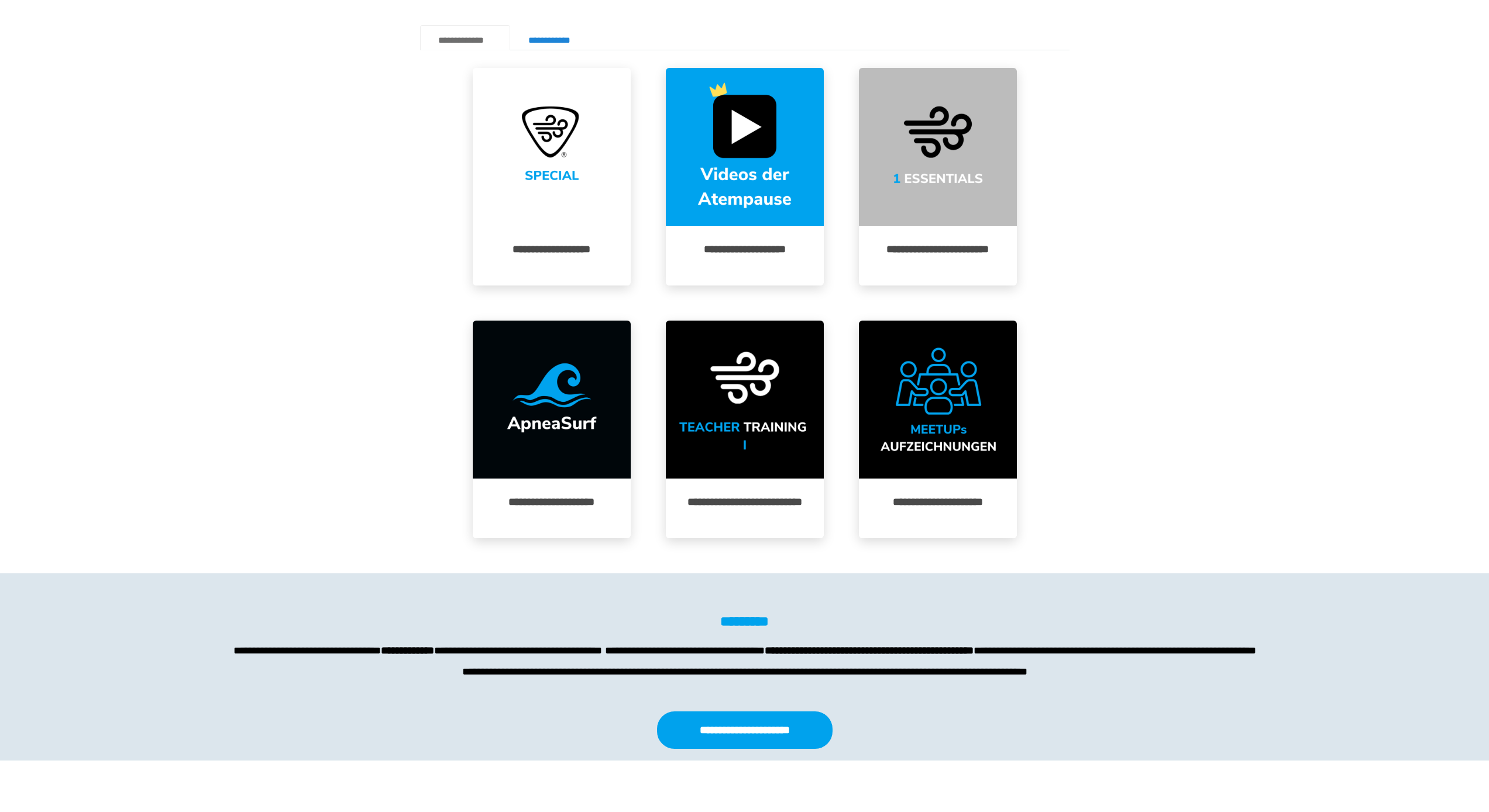 scroll, scrollTop: 2726, scrollLeft: 0, axis: vertical 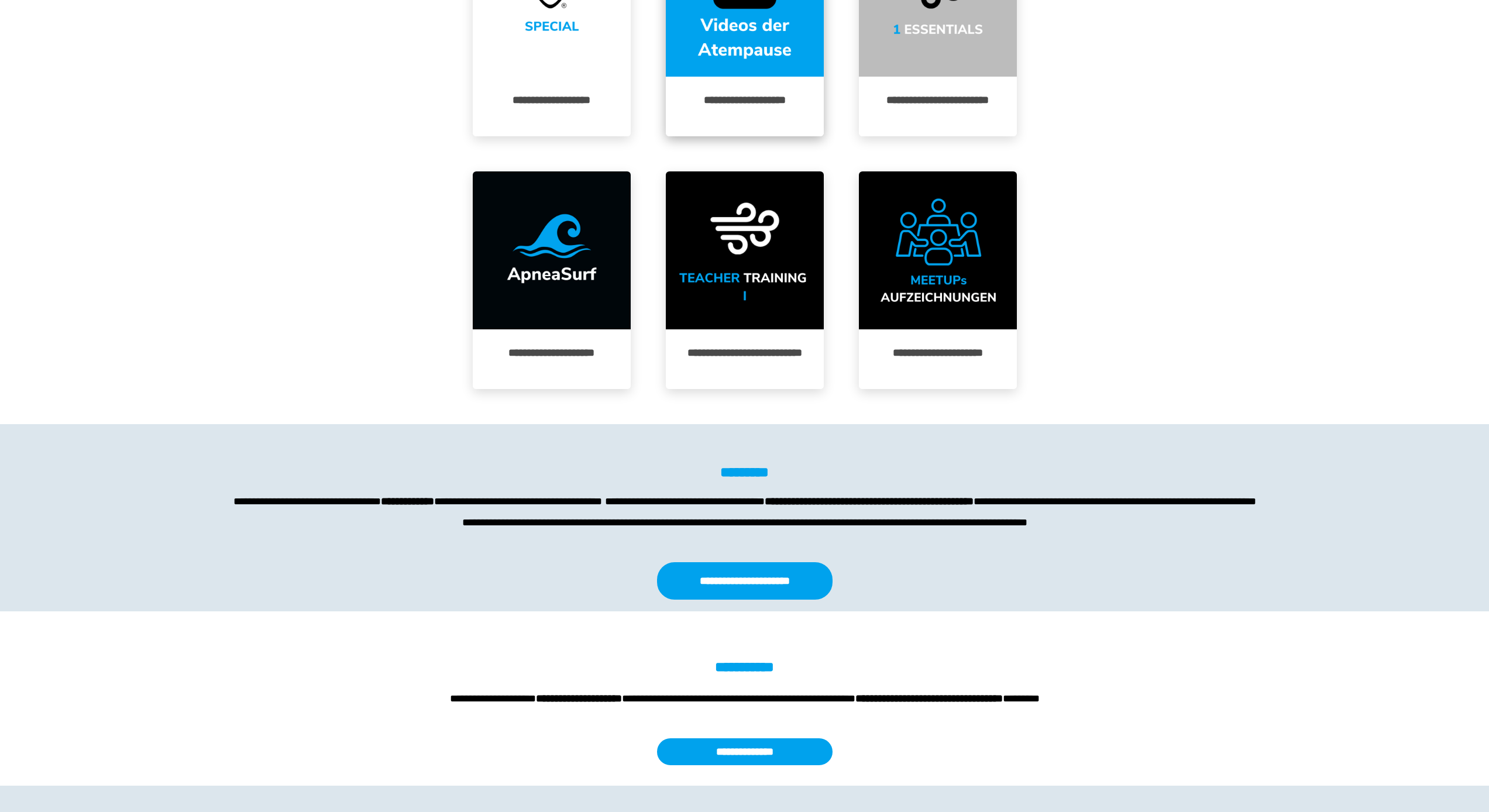 click at bounding box center (745, -2) 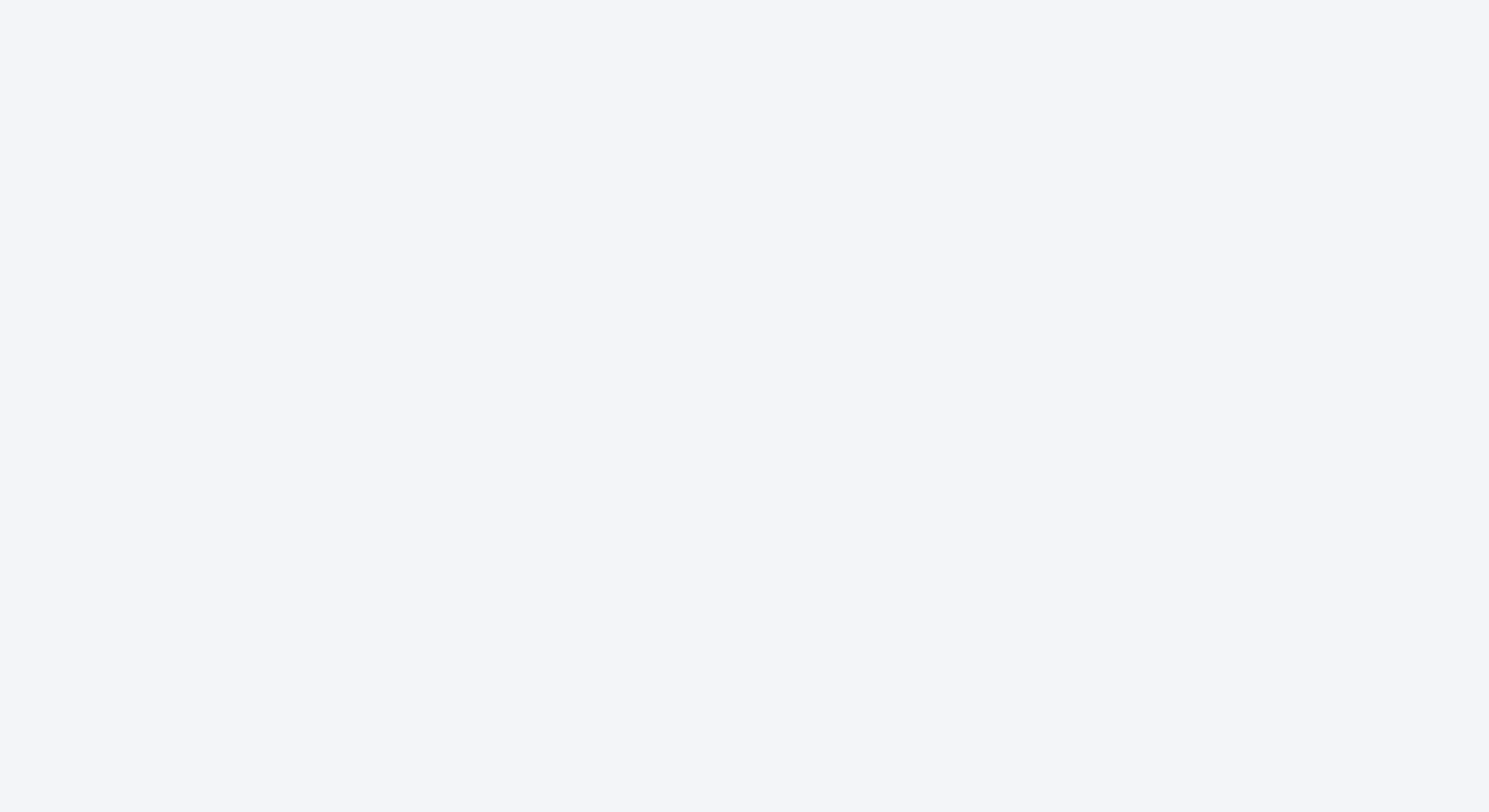 scroll, scrollTop: 0, scrollLeft: 0, axis: both 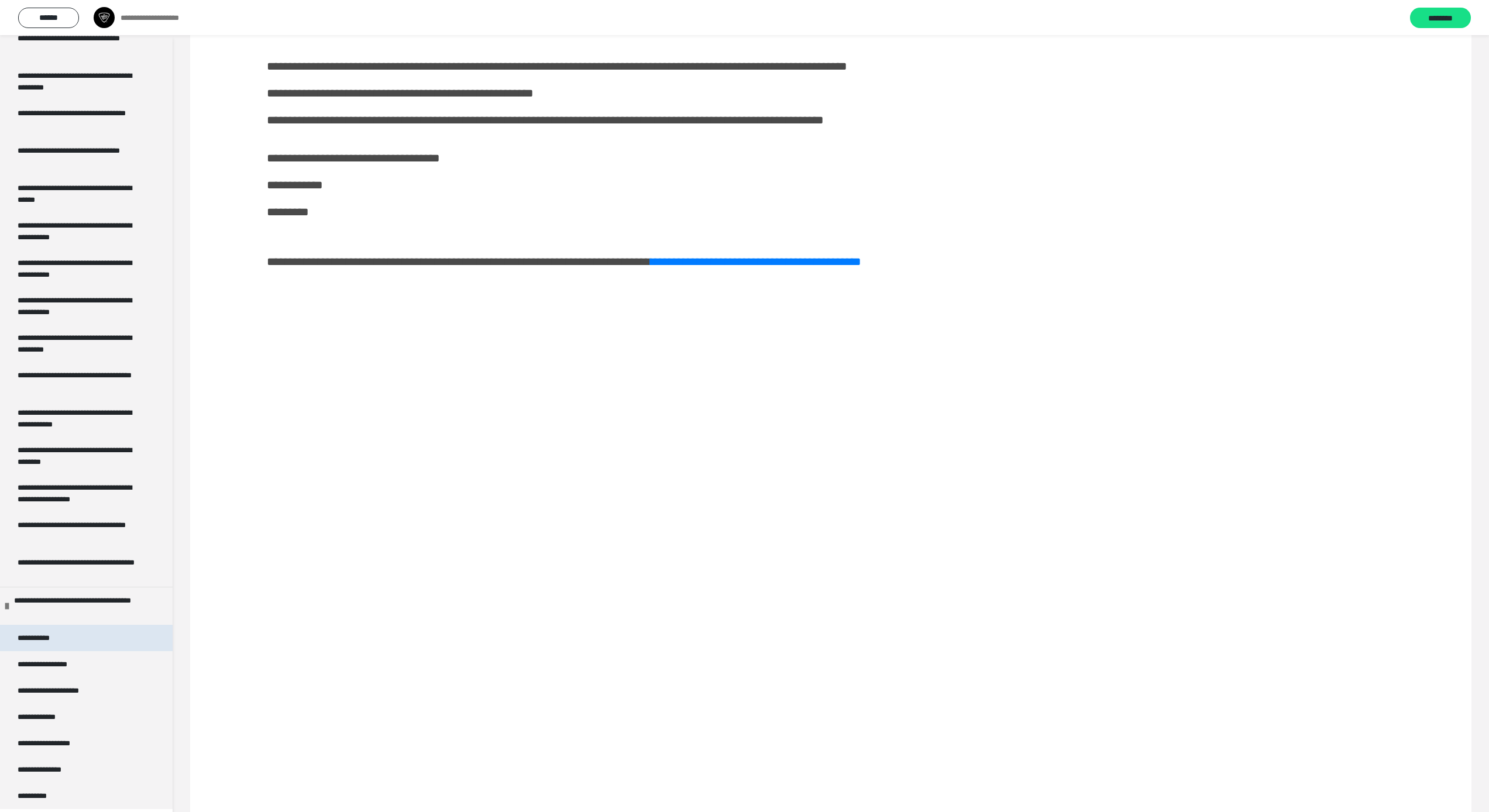 click on "**********" at bounding box center [43, 638] 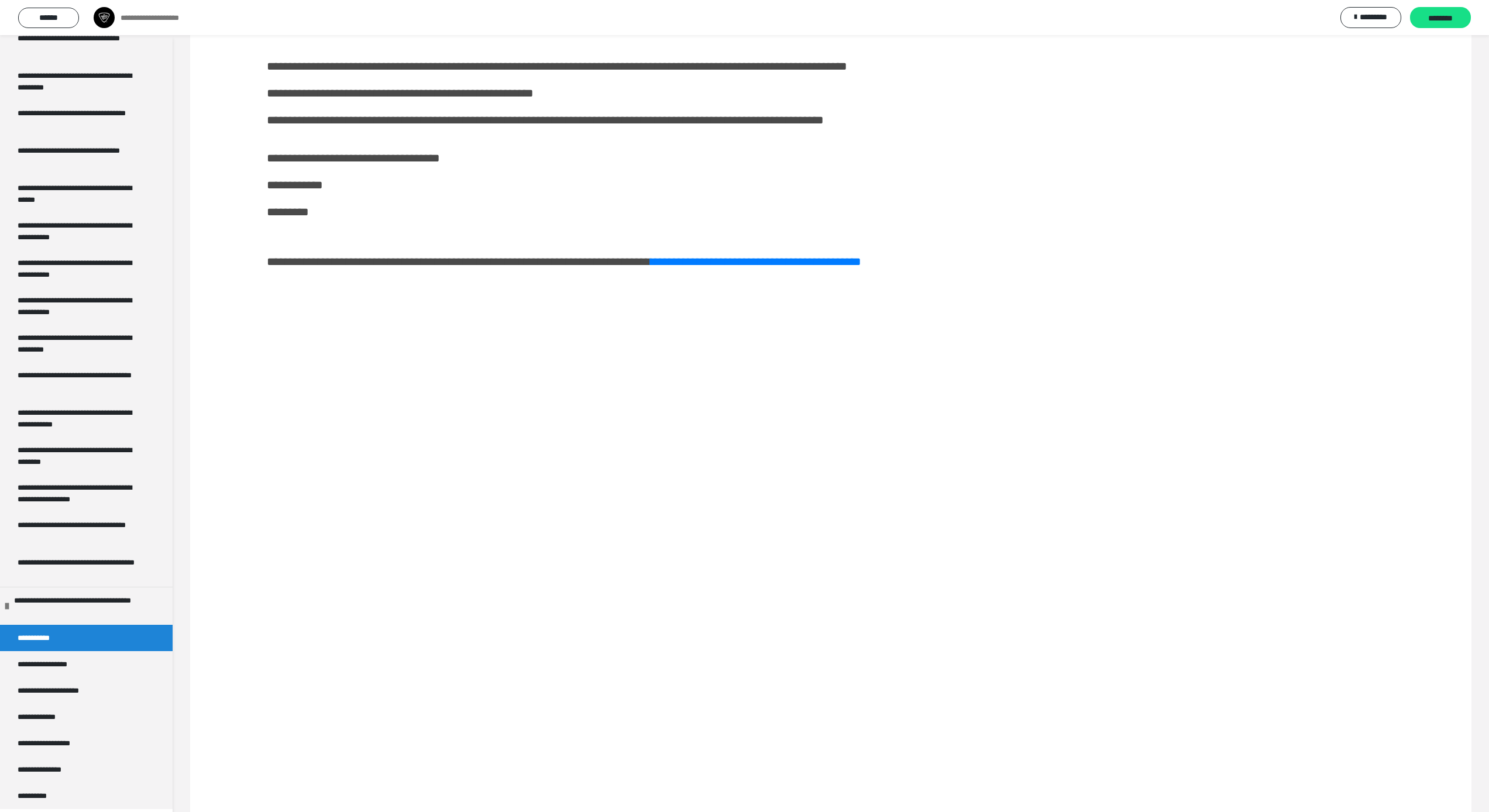 scroll, scrollTop: 35, scrollLeft: 0, axis: vertical 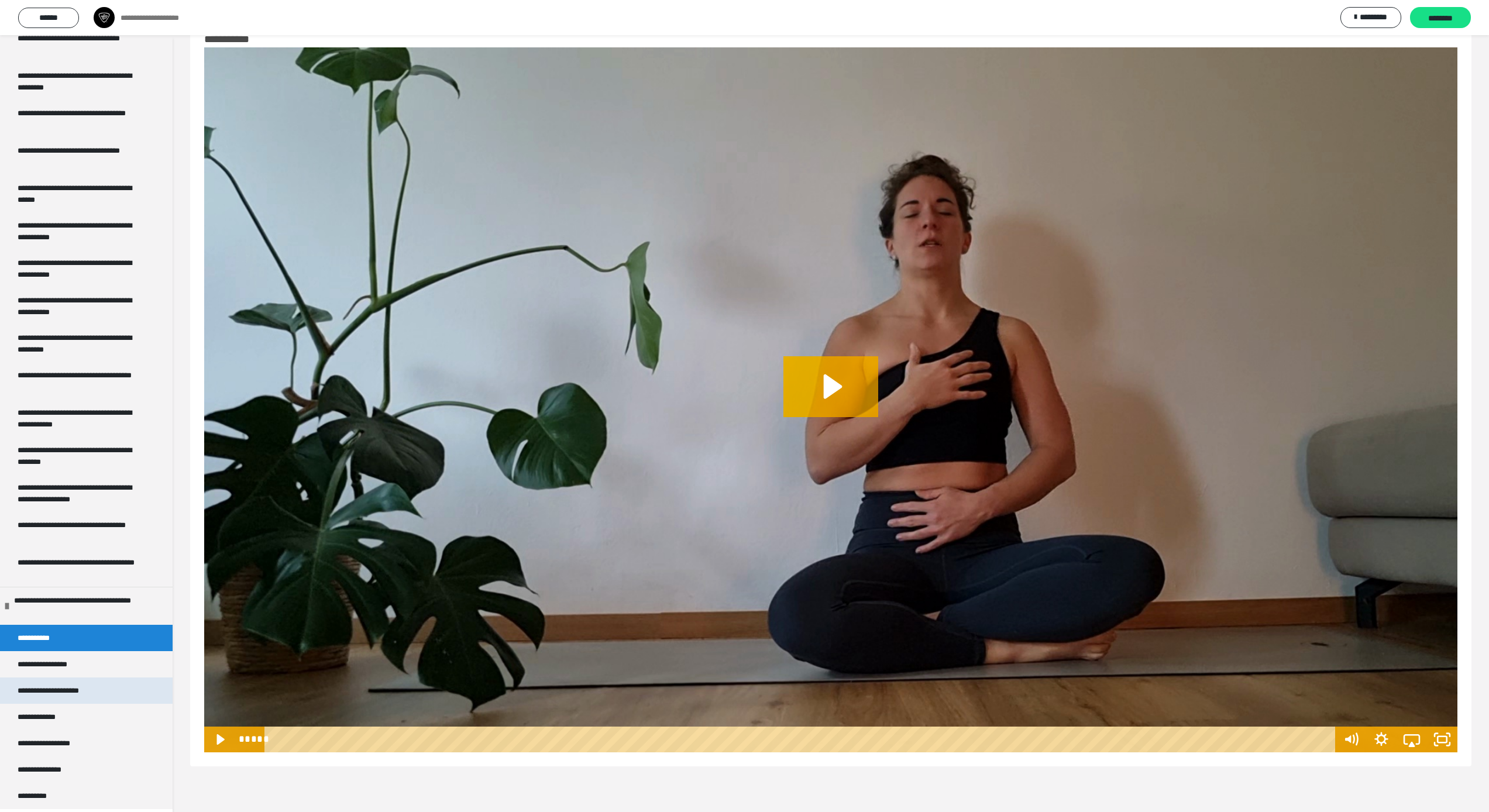 click on "**********" at bounding box center (61, 690) 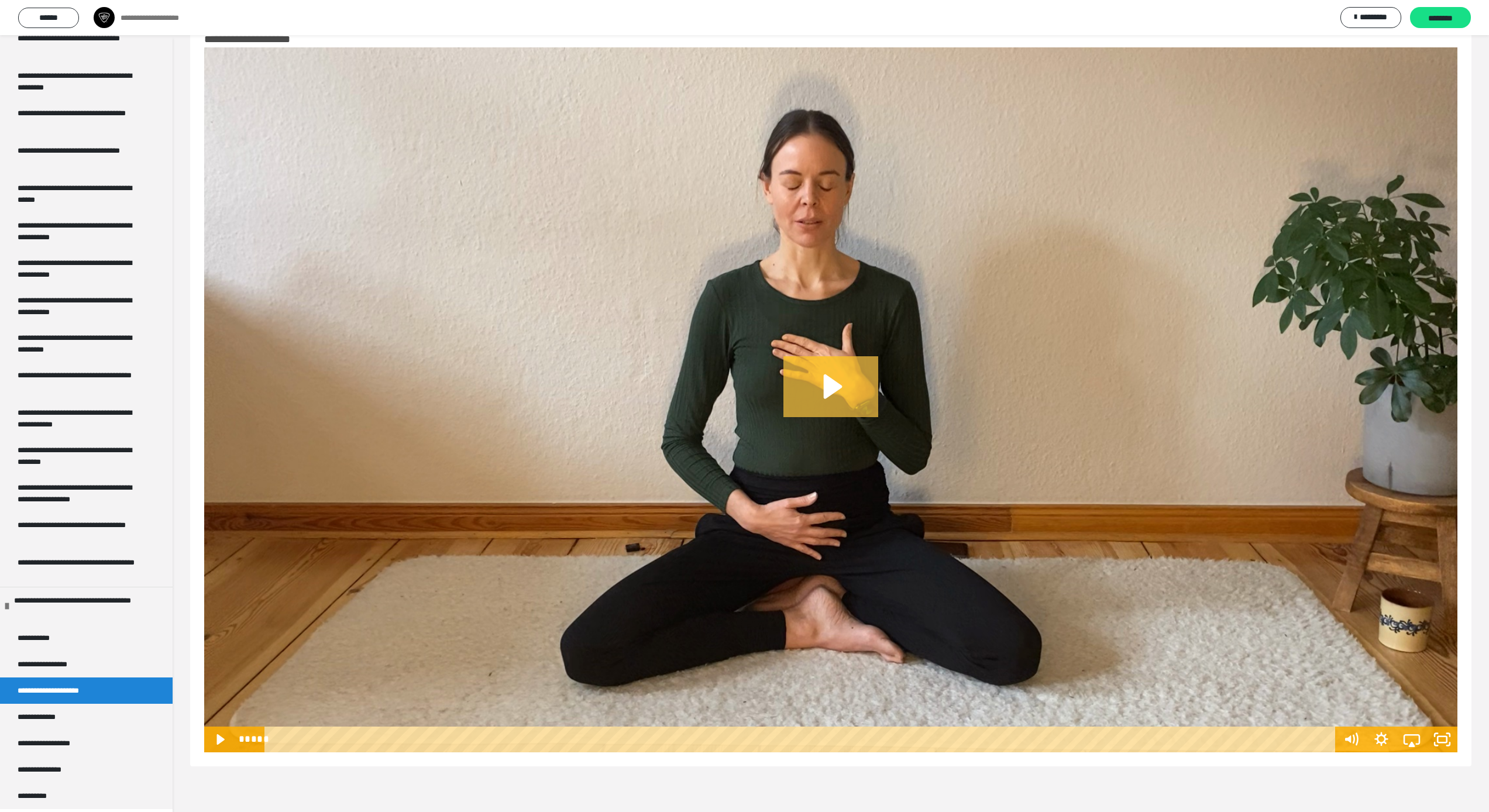 click 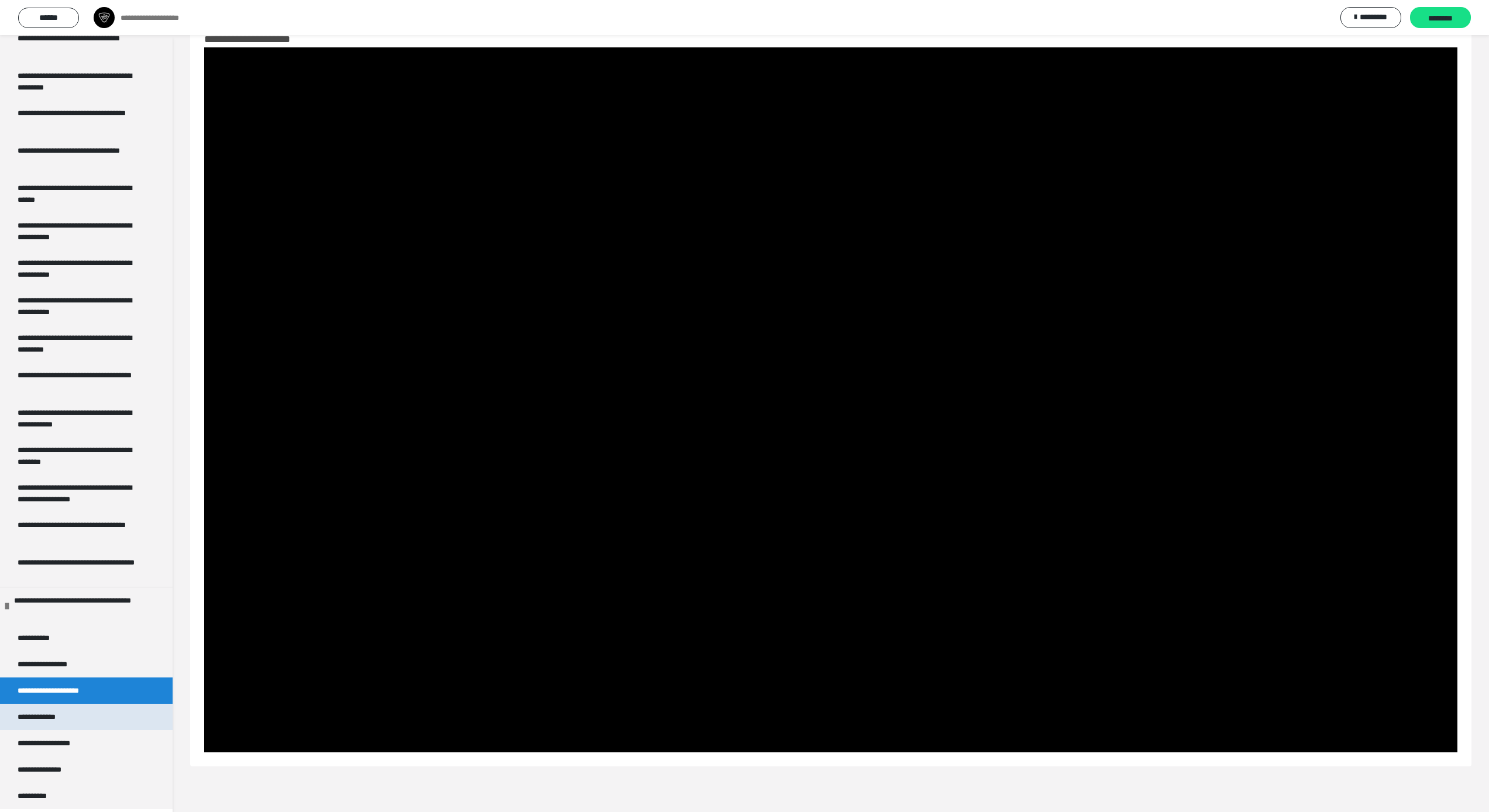 click on "**********" at bounding box center (49, 717) 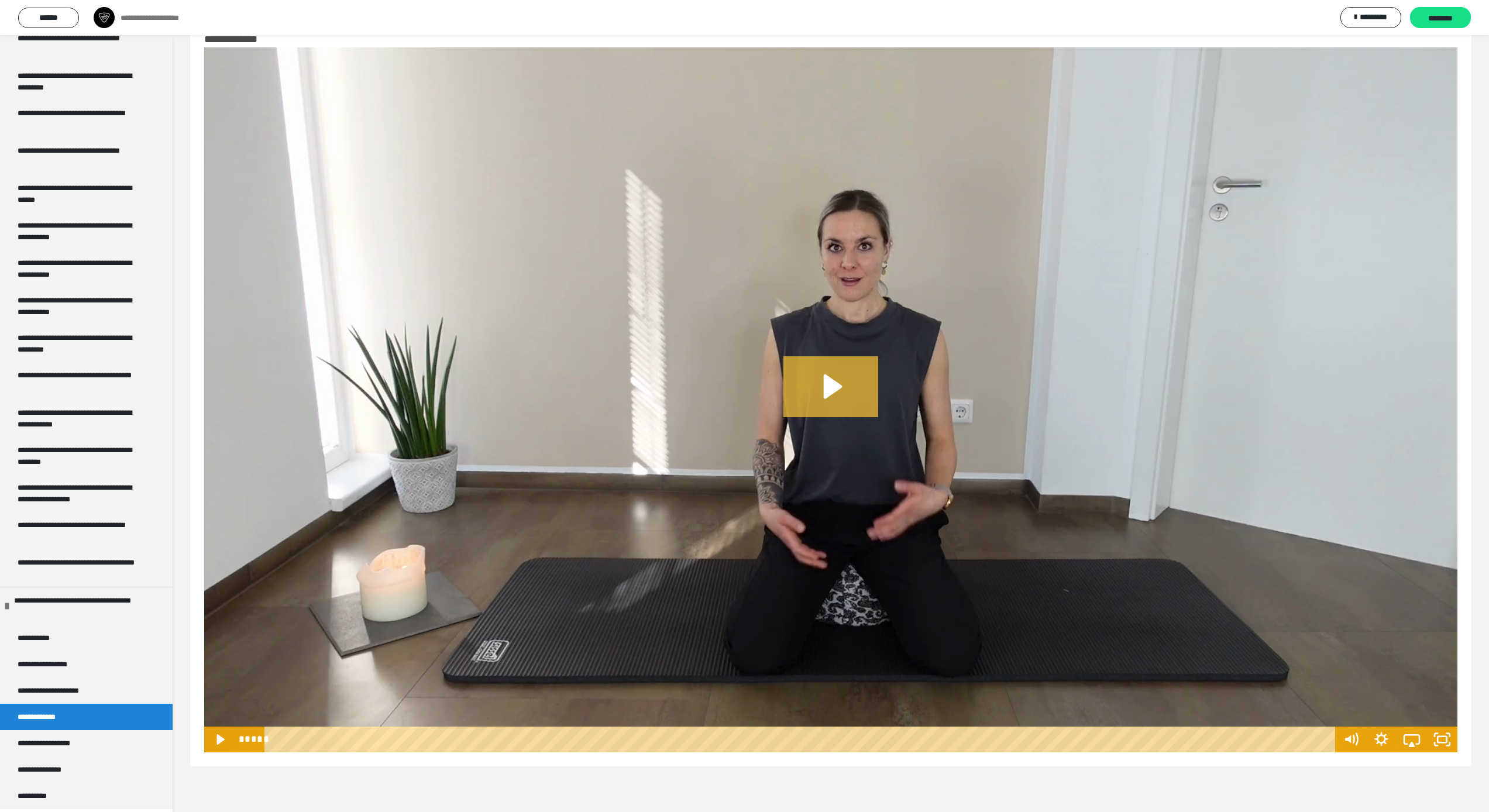 click 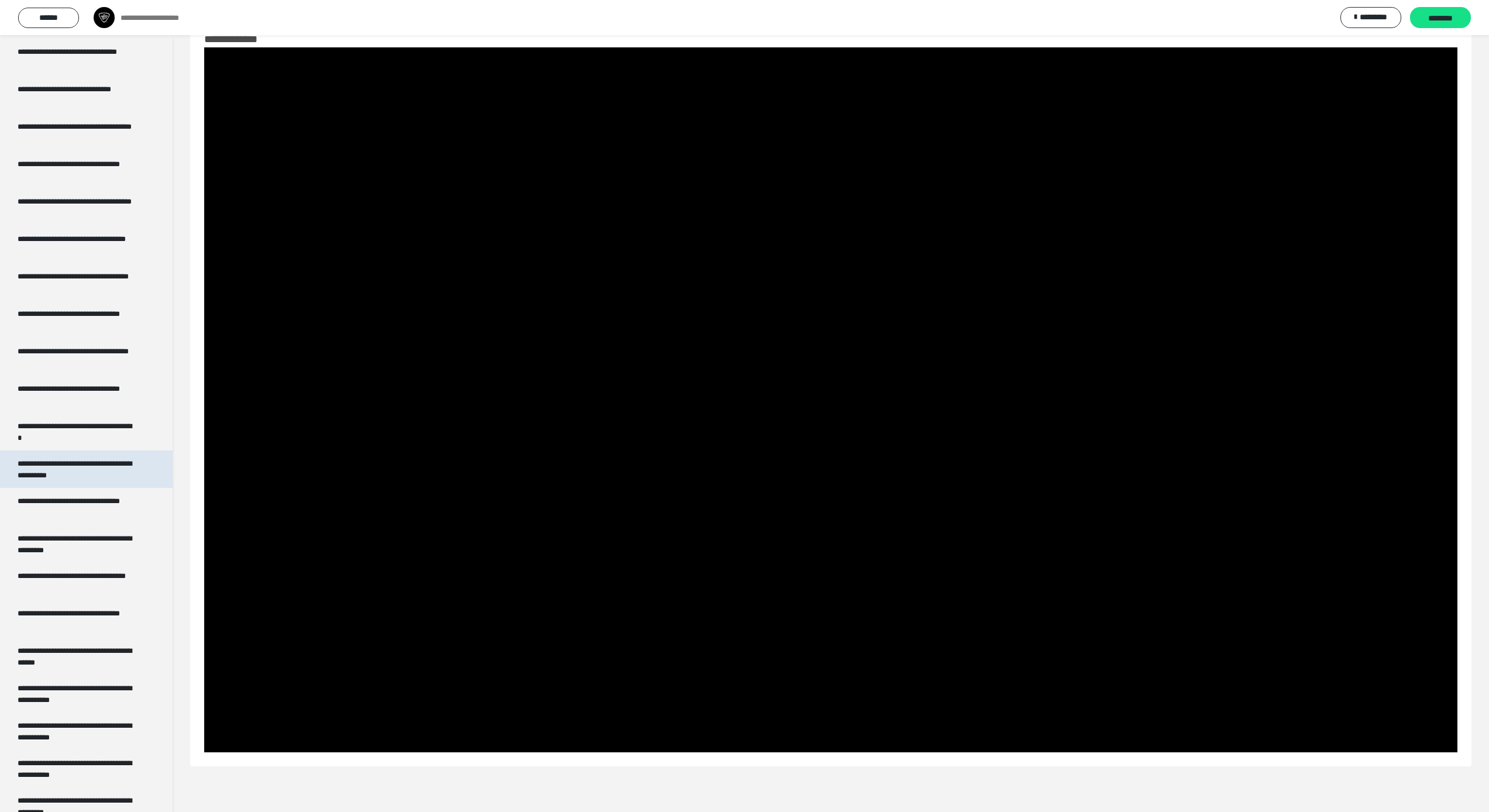 scroll, scrollTop: 2184, scrollLeft: 0, axis: vertical 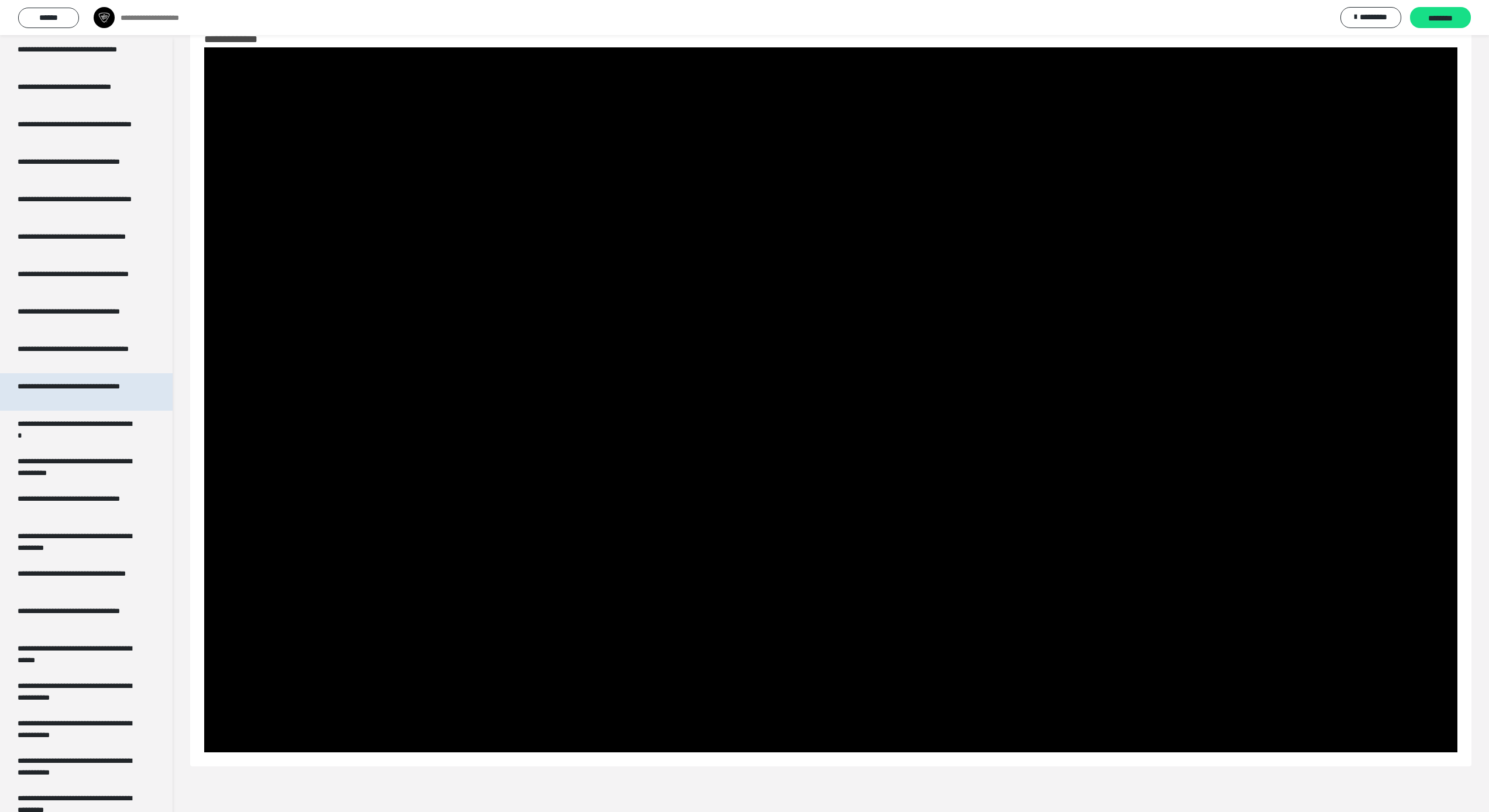 click on "**********" at bounding box center (77, 392) 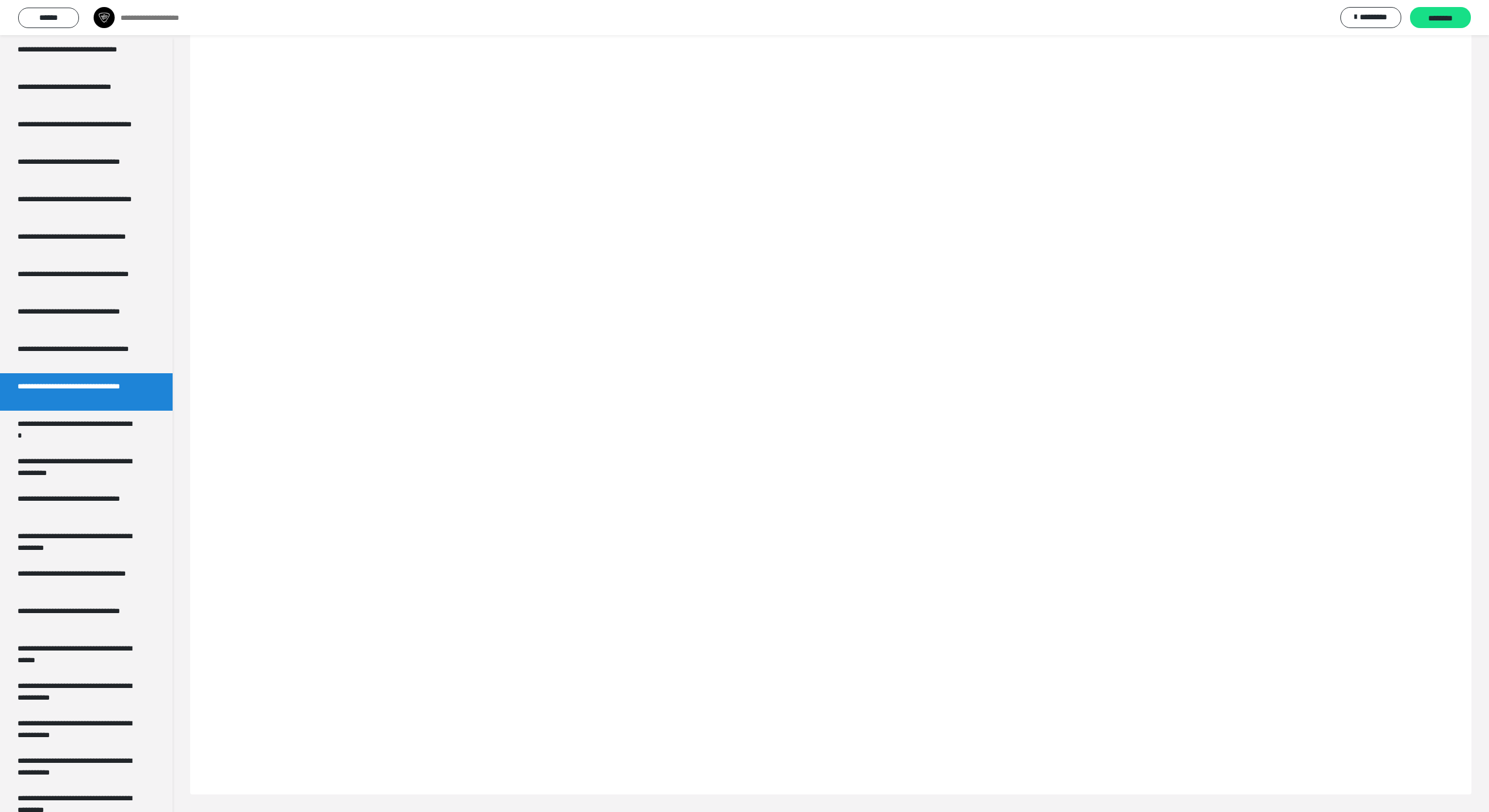 scroll, scrollTop: 0, scrollLeft: 0, axis: both 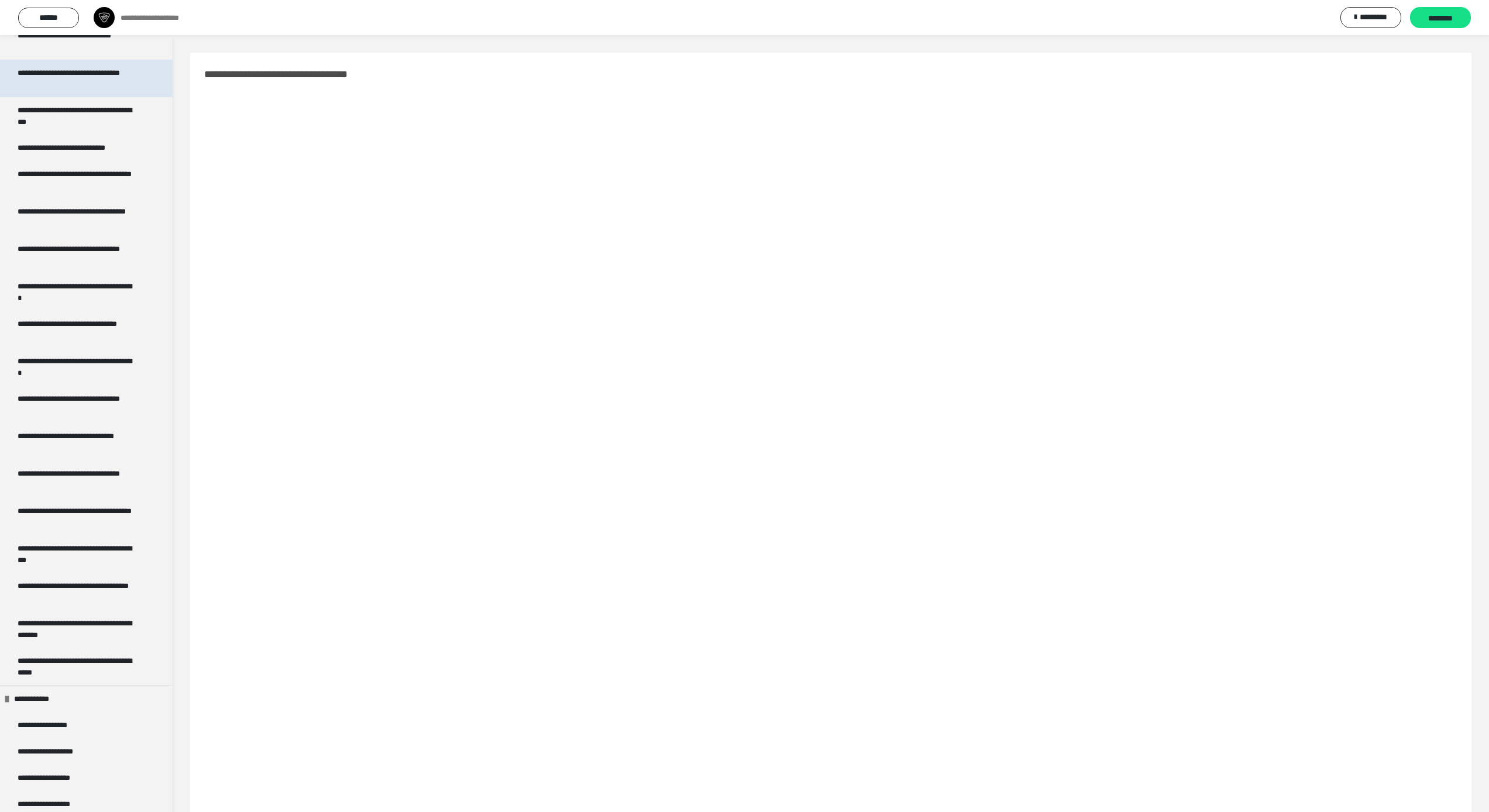 click on "**********" at bounding box center [77, 78] 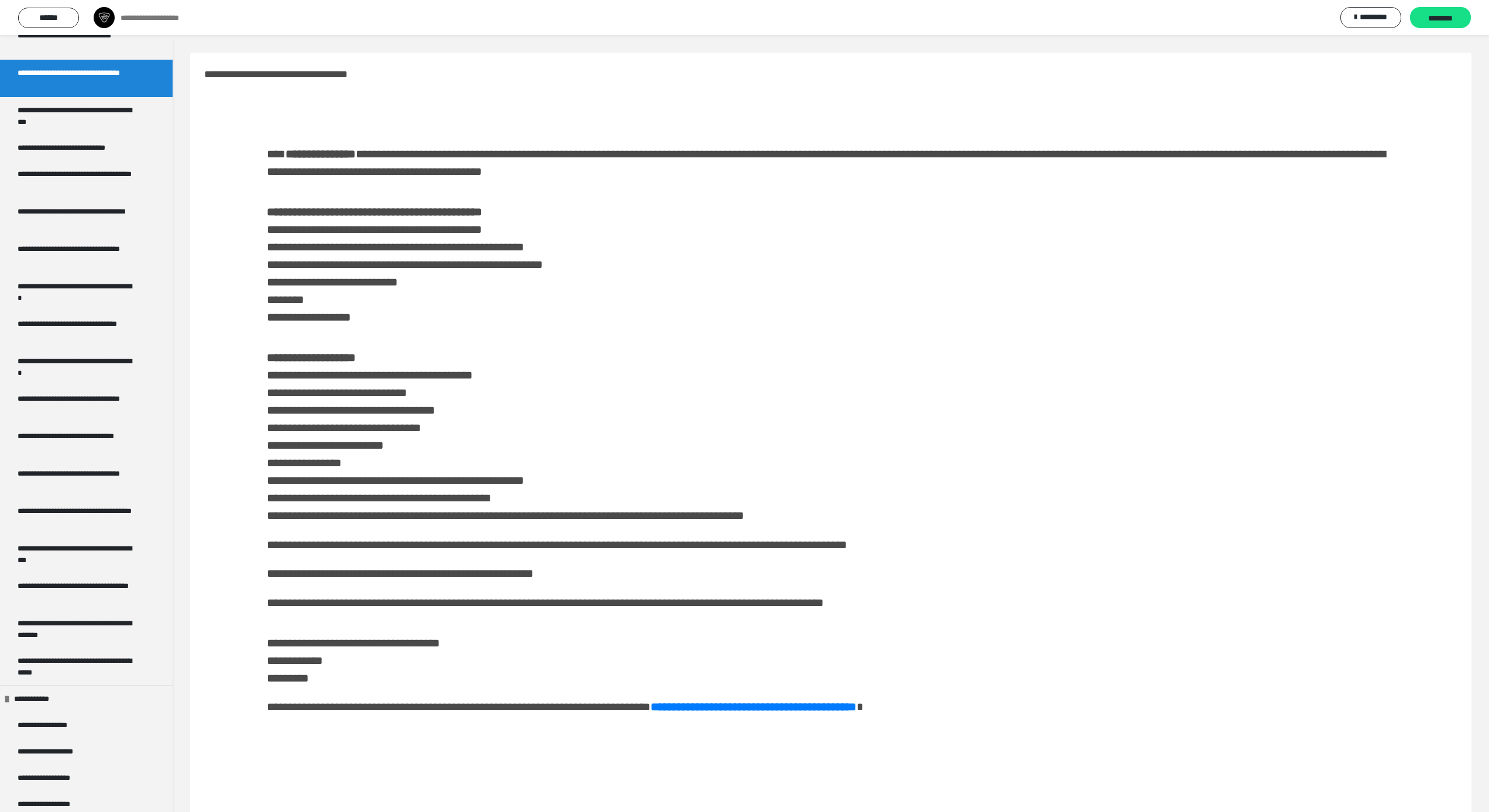 click on "**********" at bounding box center [77, 78] 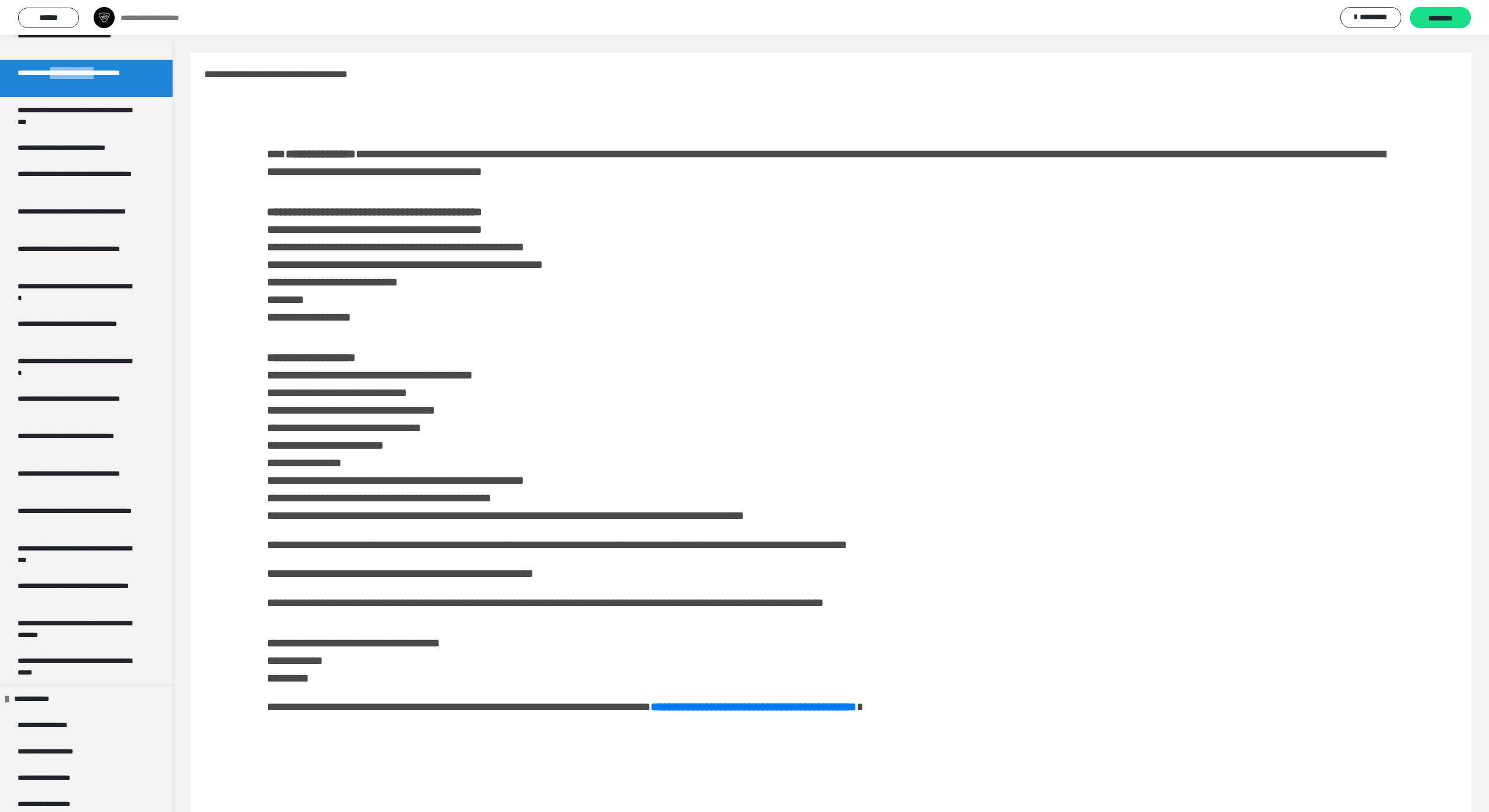click on "**********" at bounding box center [77, 78] 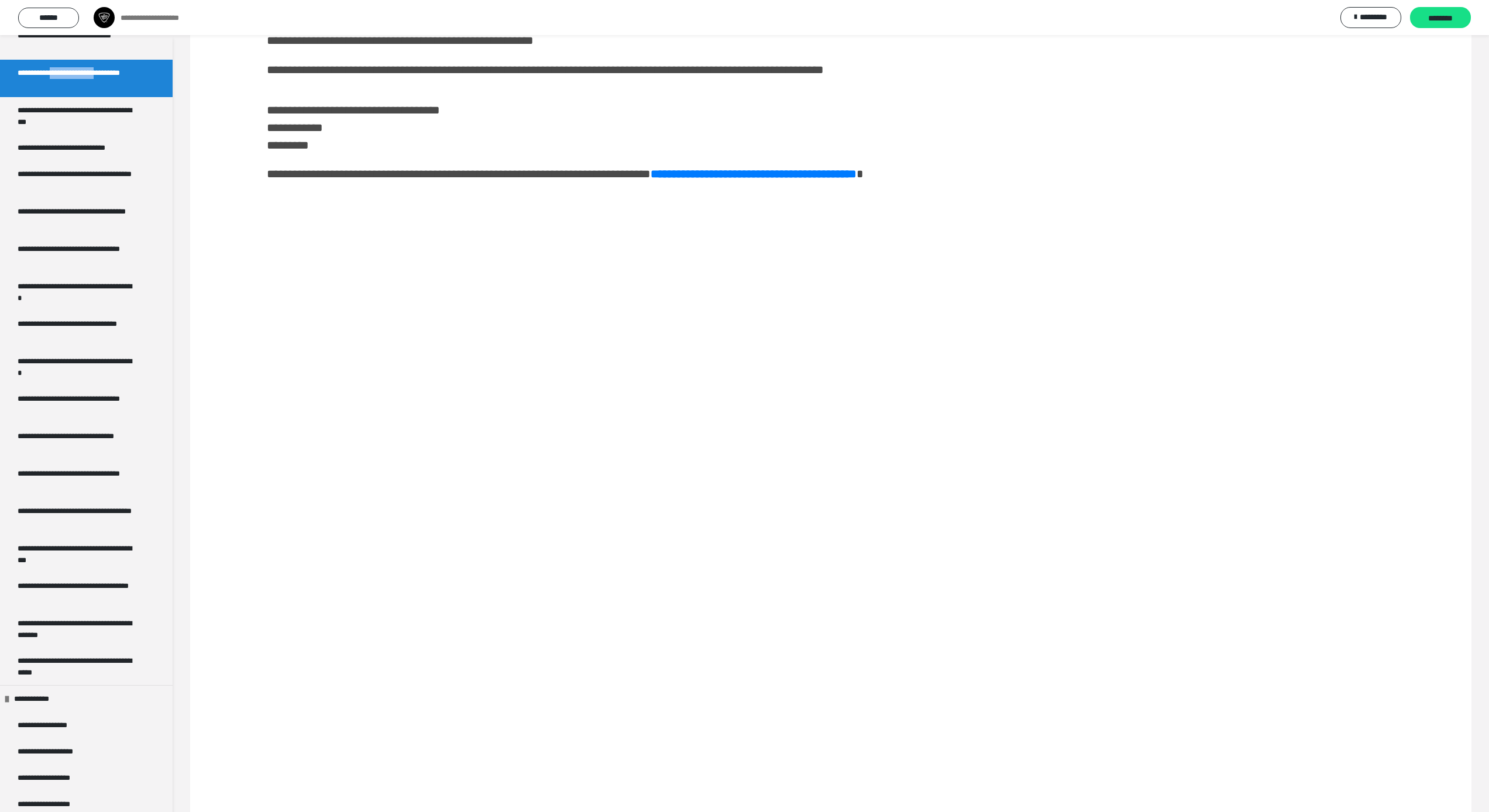scroll, scrollTop: 676, scrollLeft: 0, axis: vertical 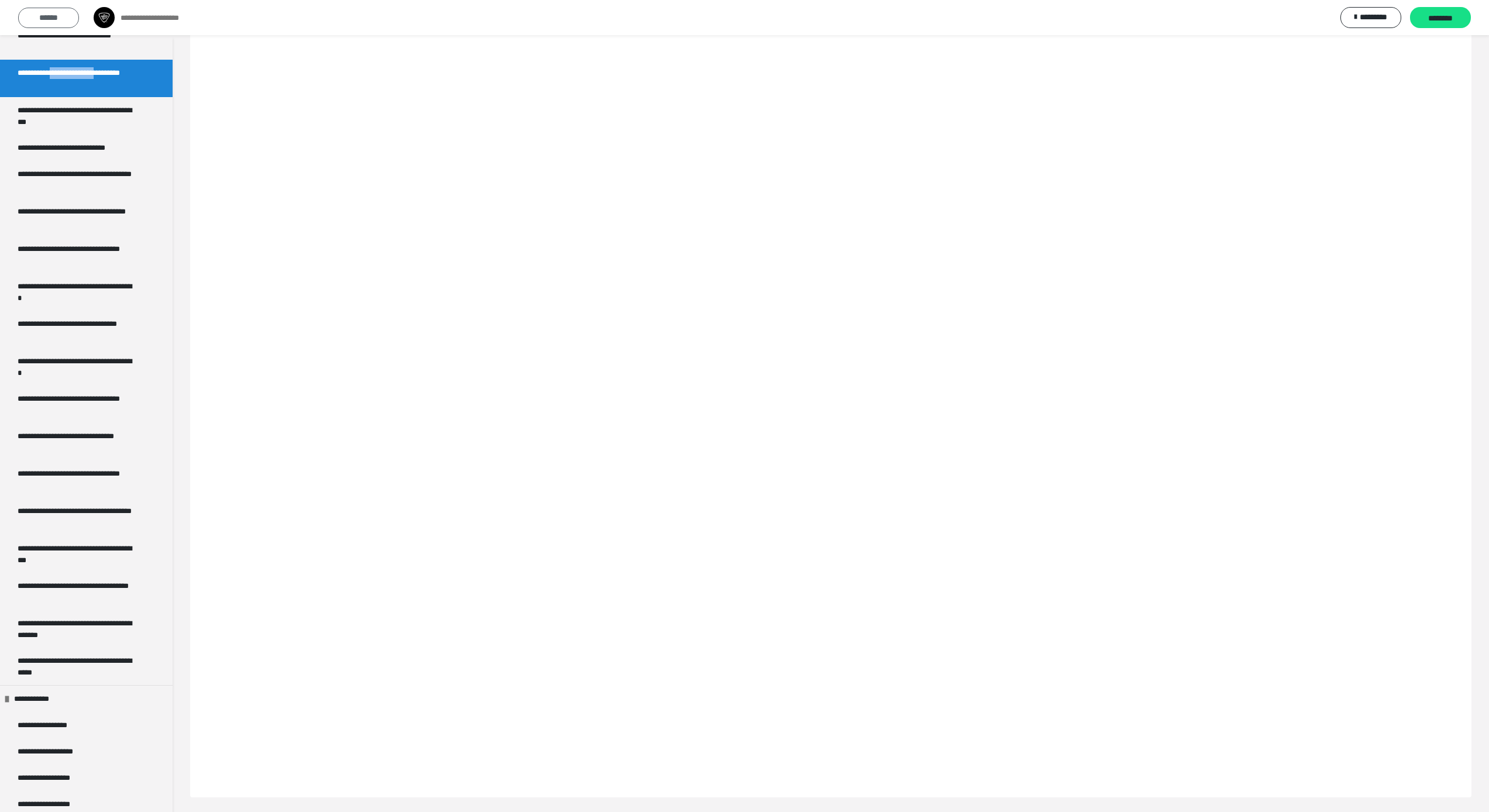 click on "******" at bounding box center [49, 18] 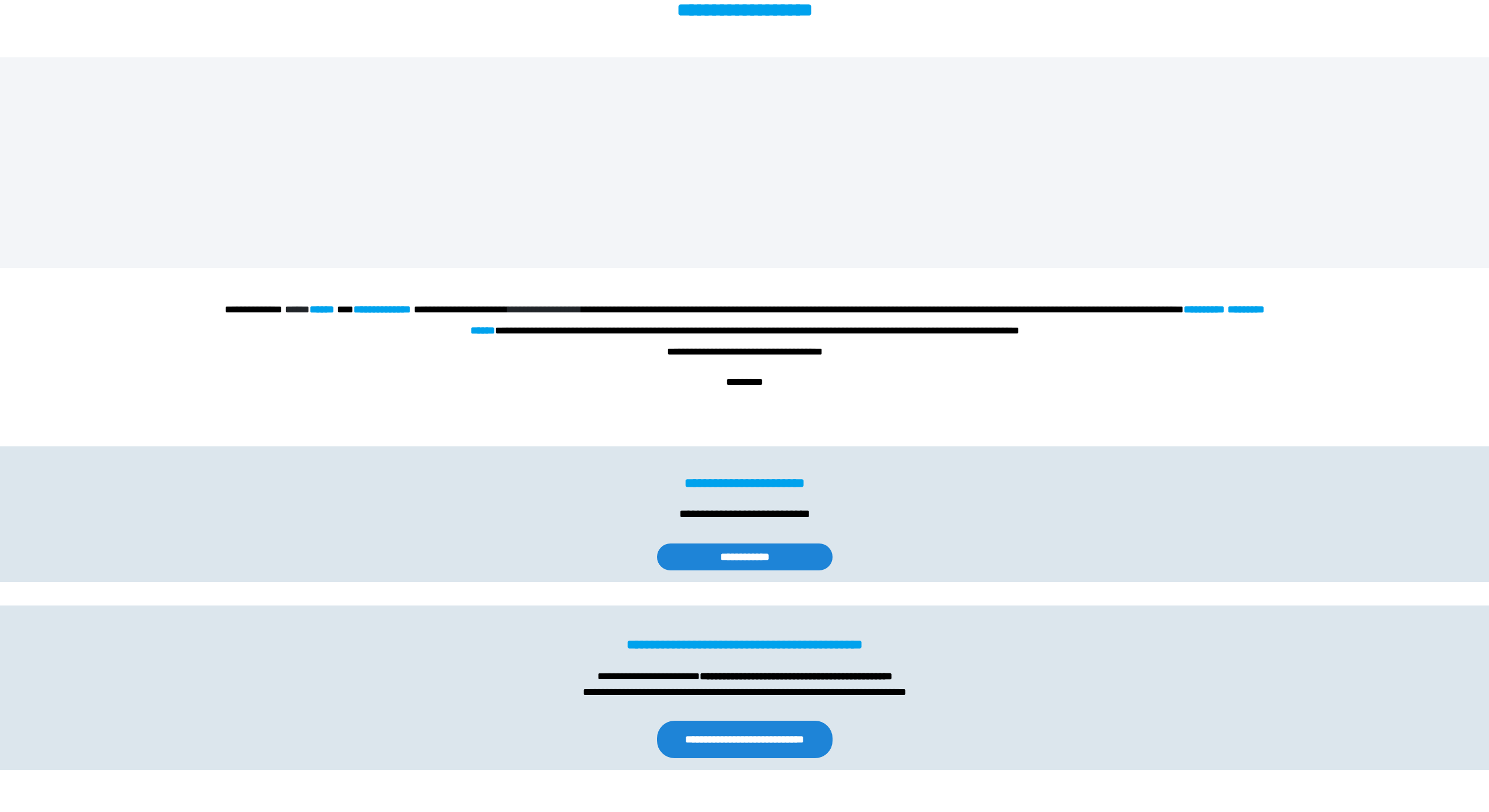scroll, scrollTop: 0, scrollLeft: 0, axis: both 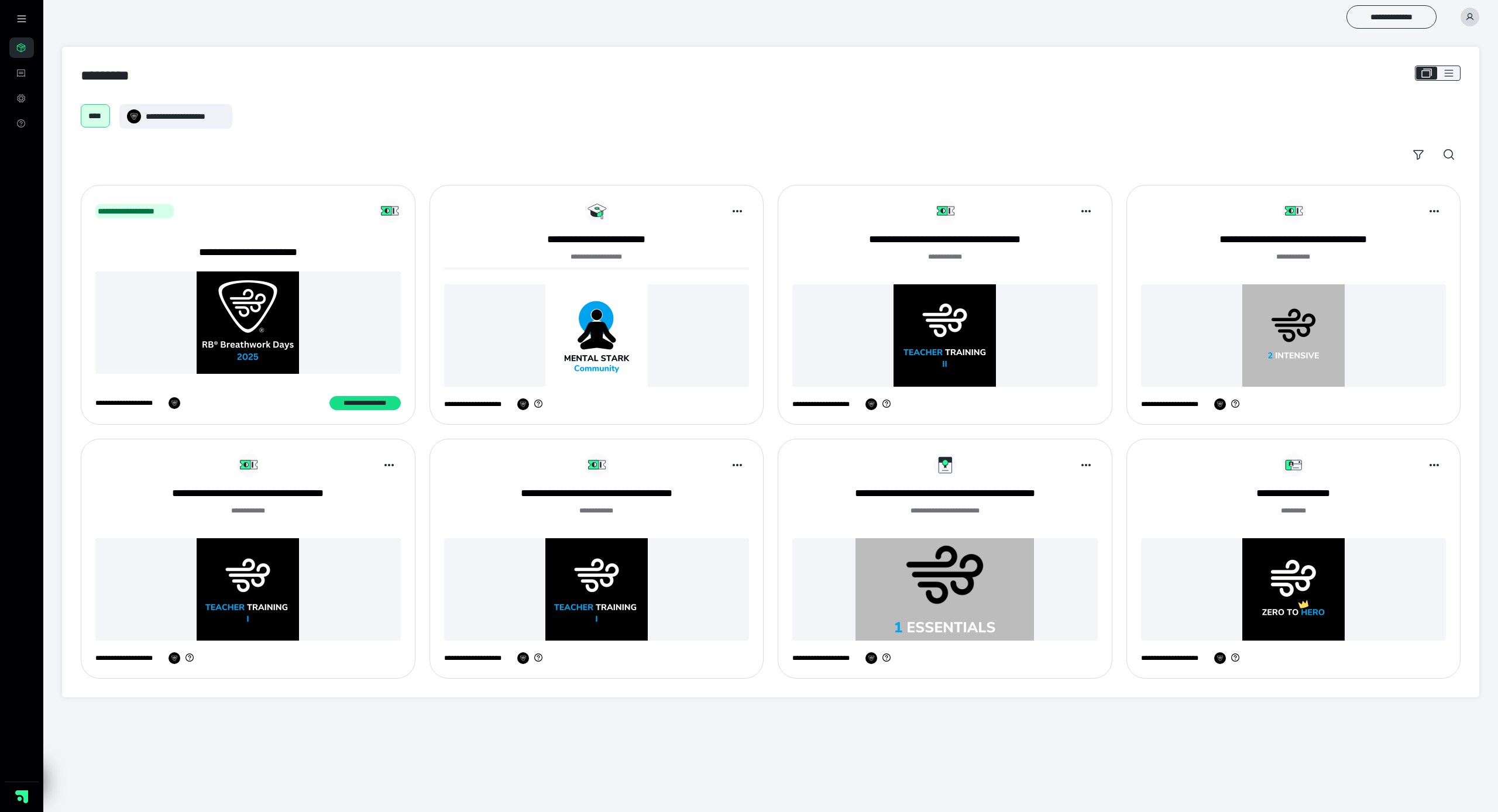 click at bounding box center [1294, 589] 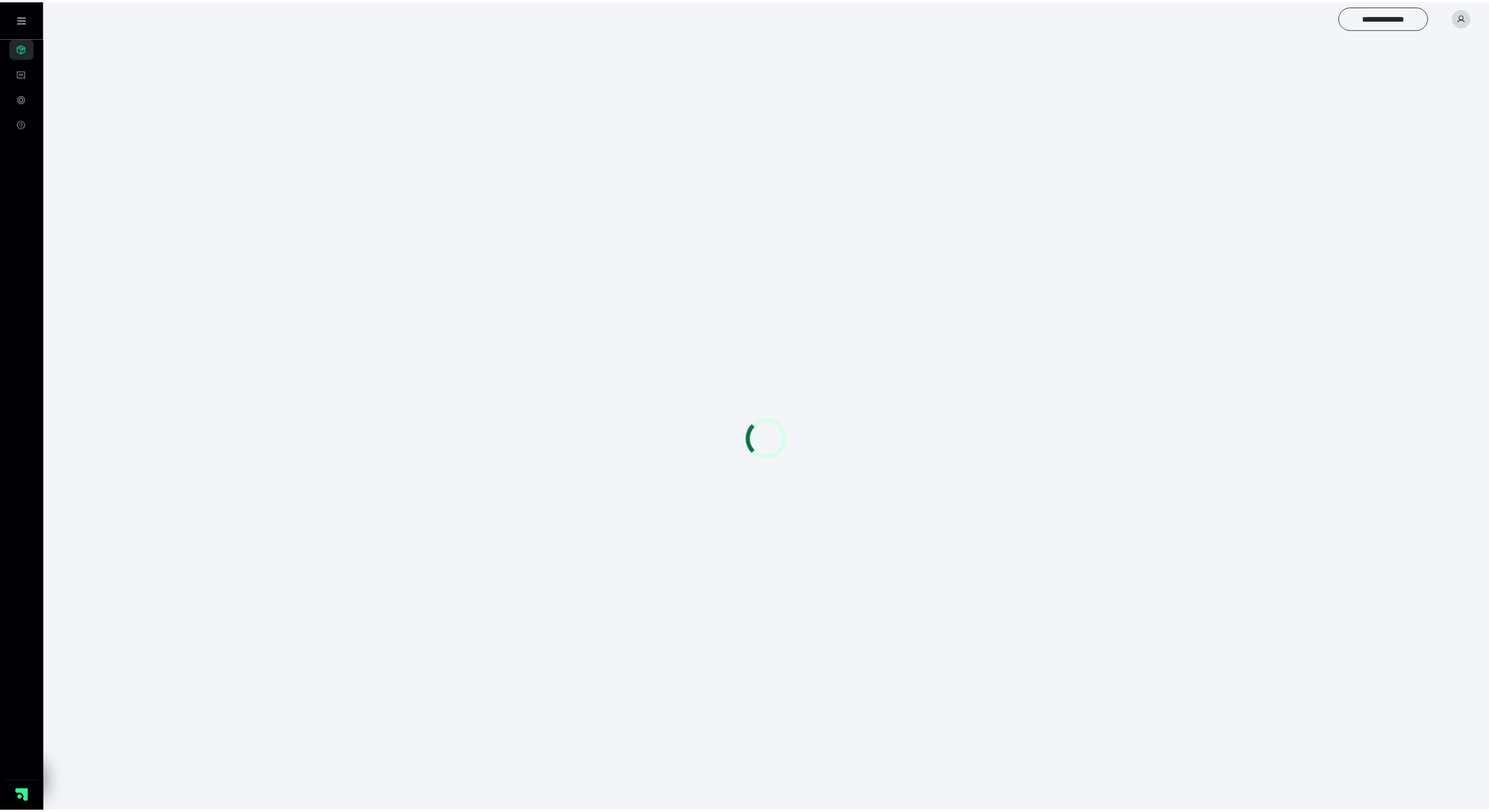 scroll, scrollTop: 0, scrollLeft: 0, axis: both 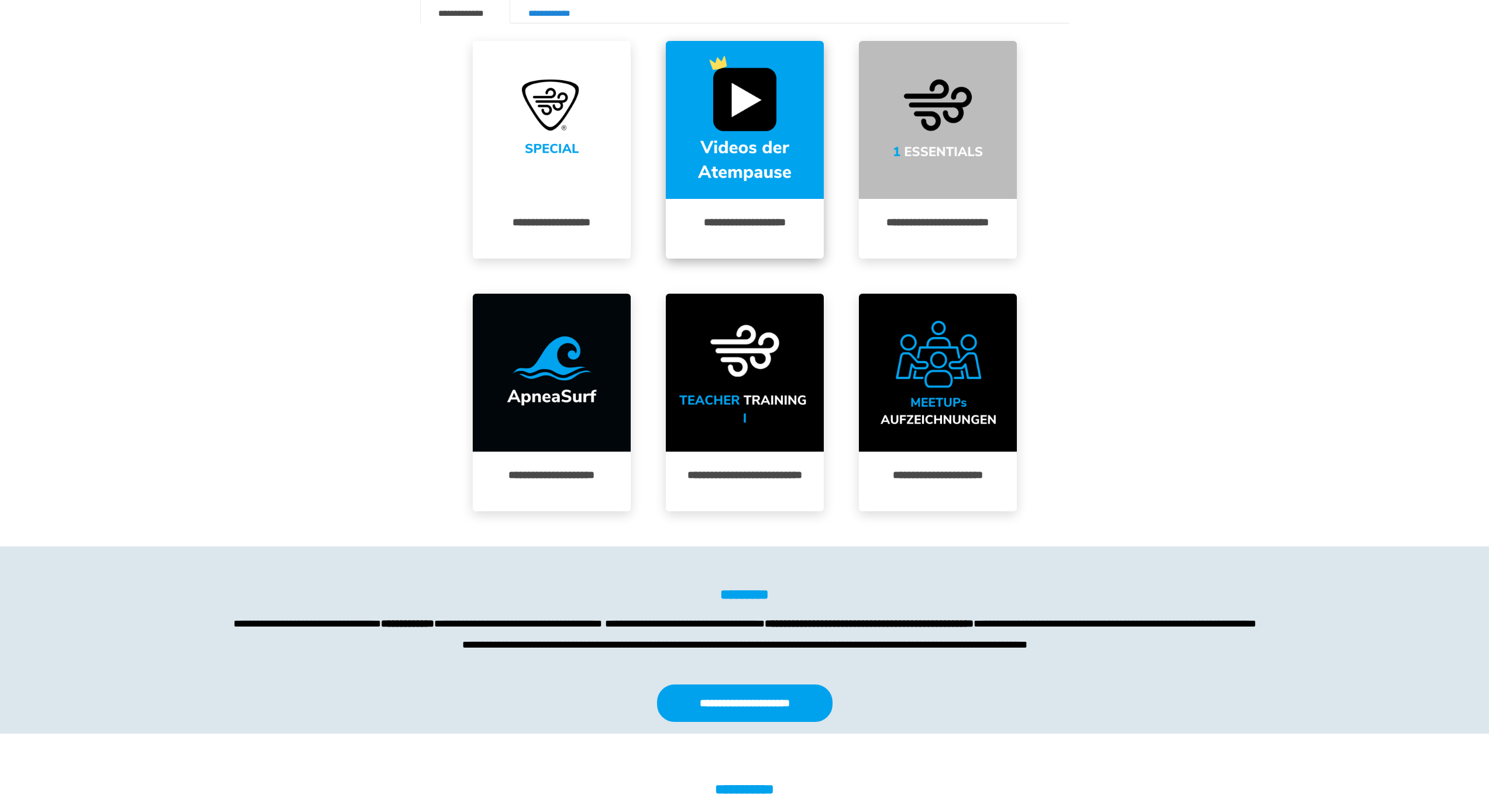 click at bounding box center (745, 120) 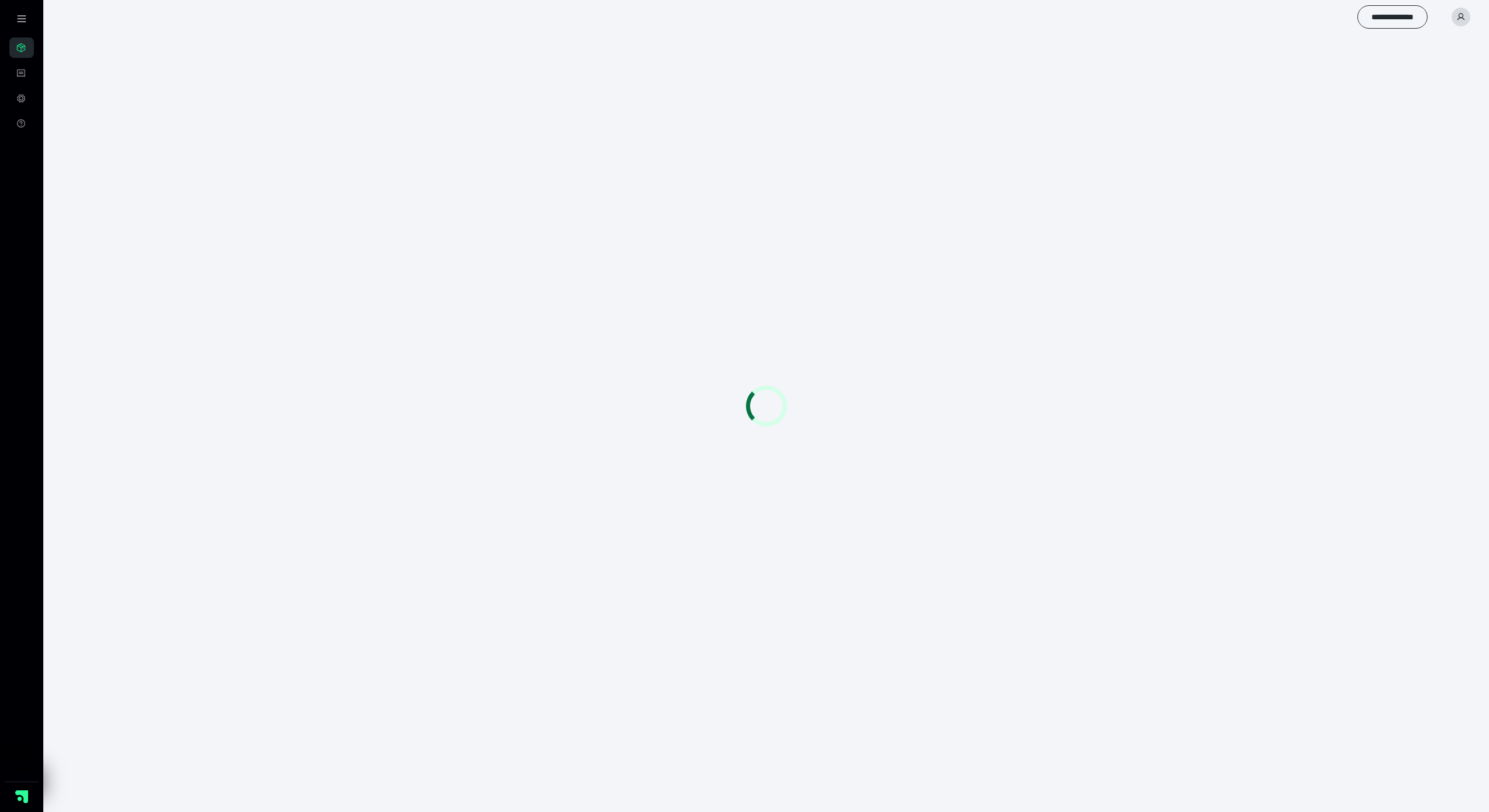 scroll, scrollTop: 0, scrollLeft: 0, axis: both 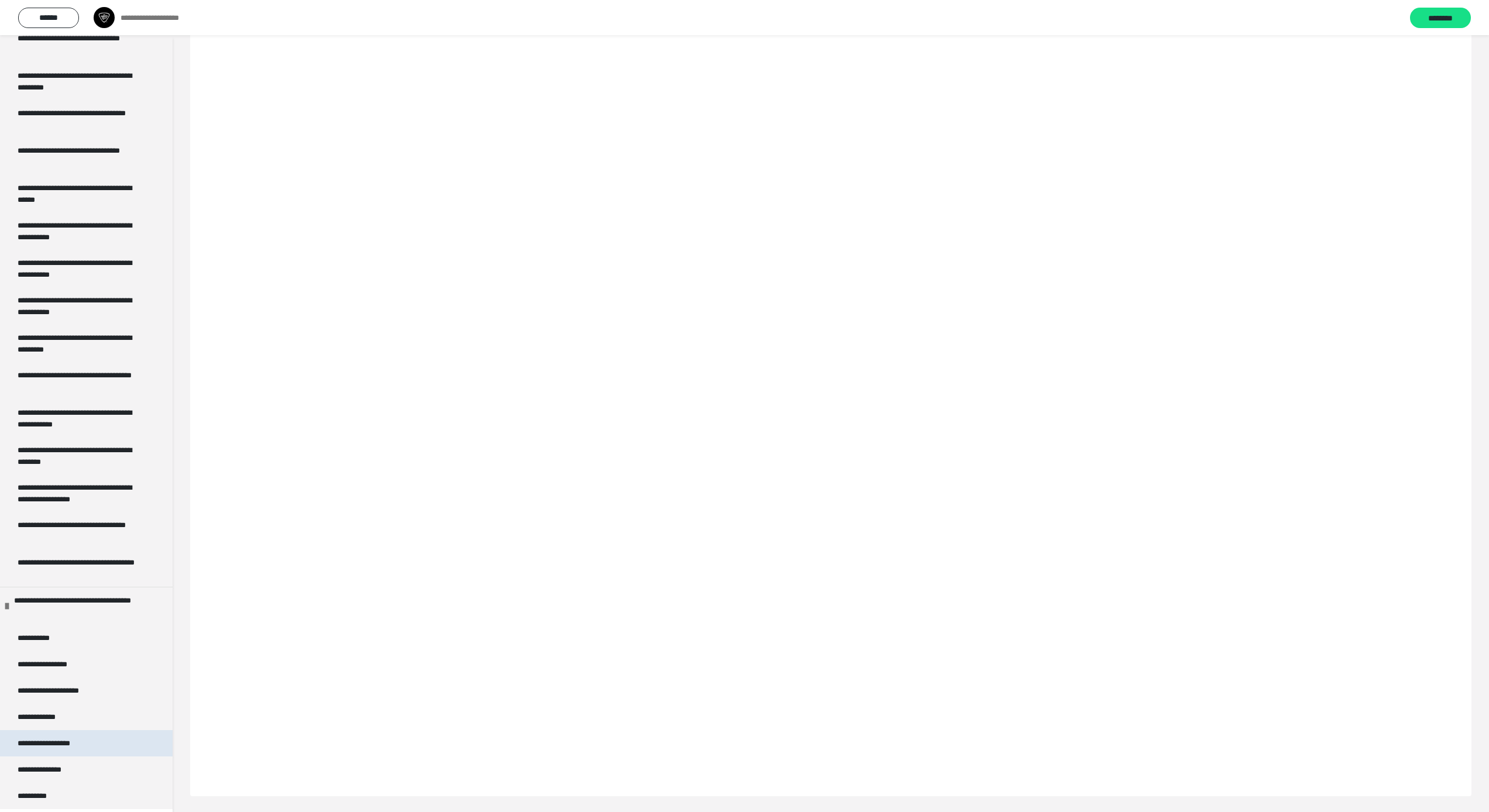 click on "**********" at bounding box center [54, 743] 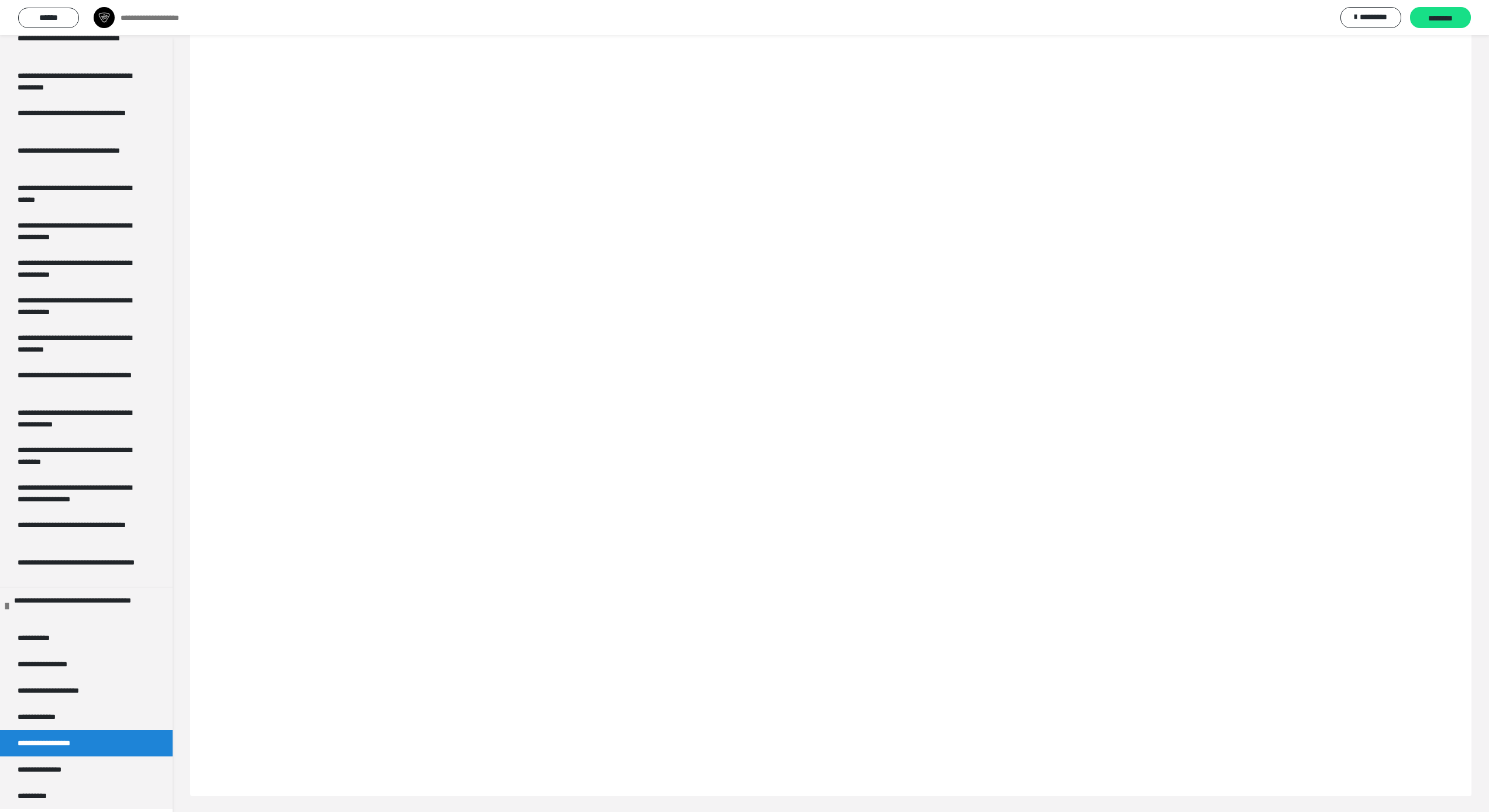 scroll, scrollTop: 35, scrollLeft: 0, axis: vertical 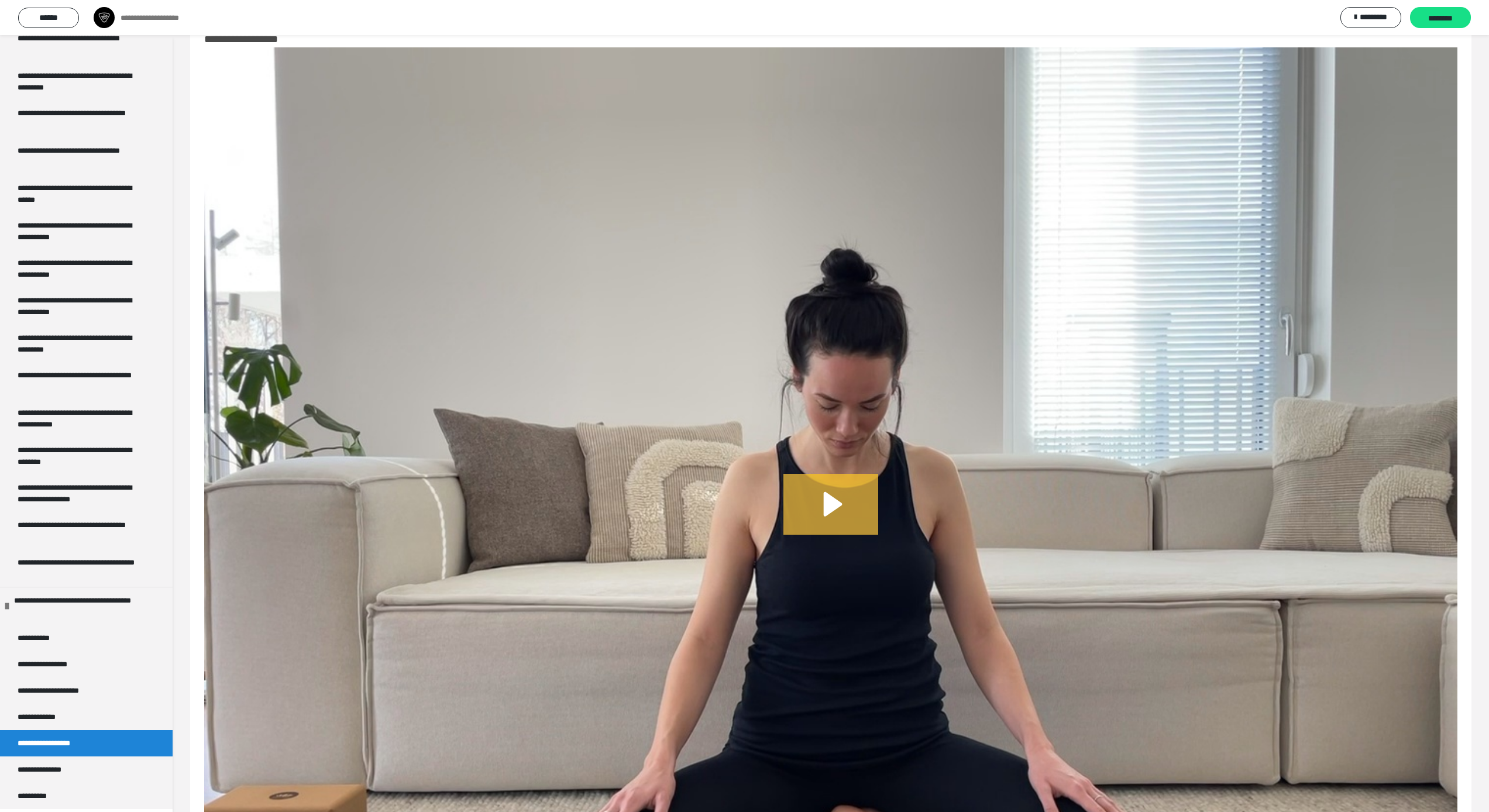 click 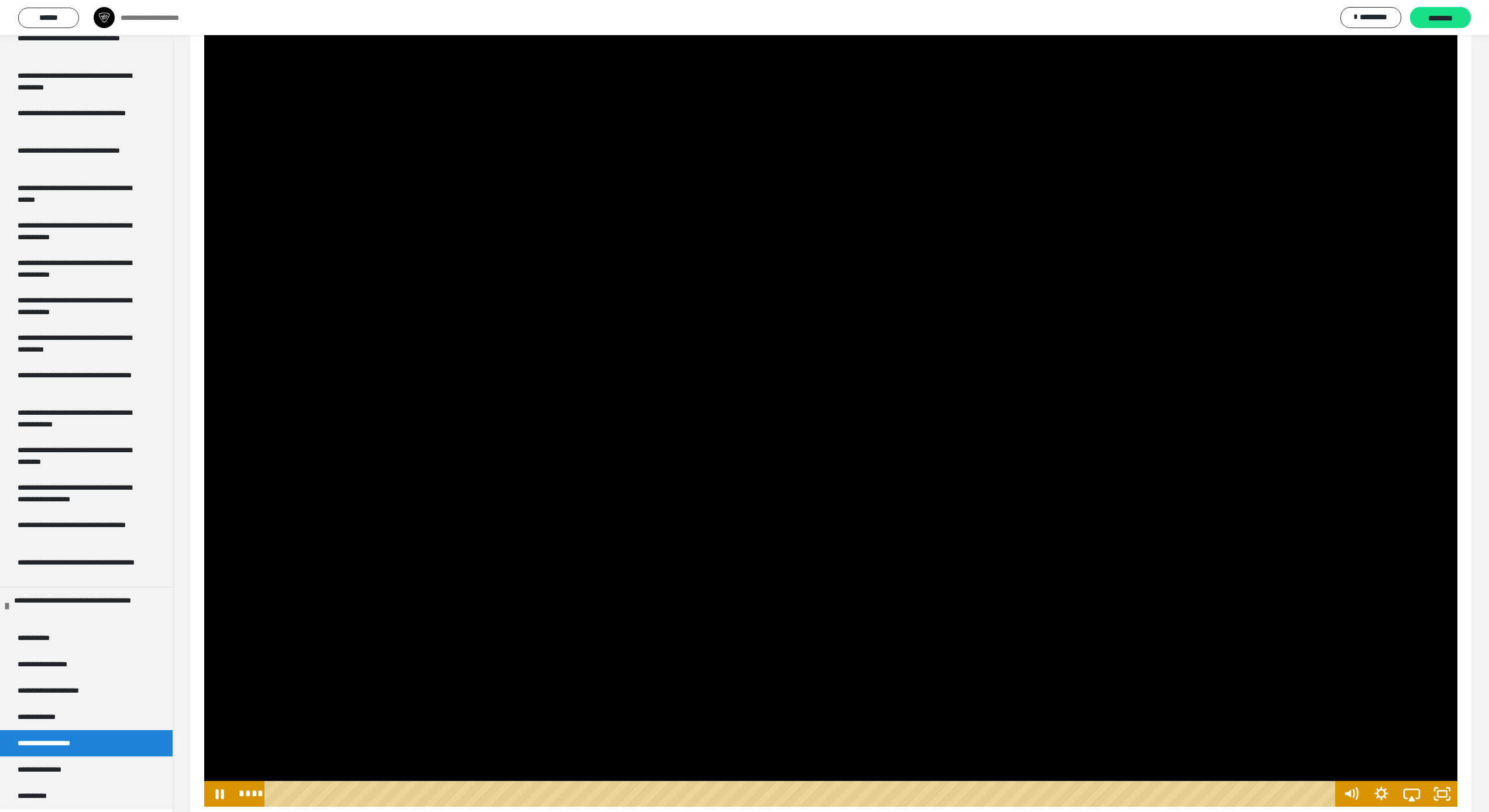 scroll, scrollTop: 242, scrollLeft: 0, axis: vertical 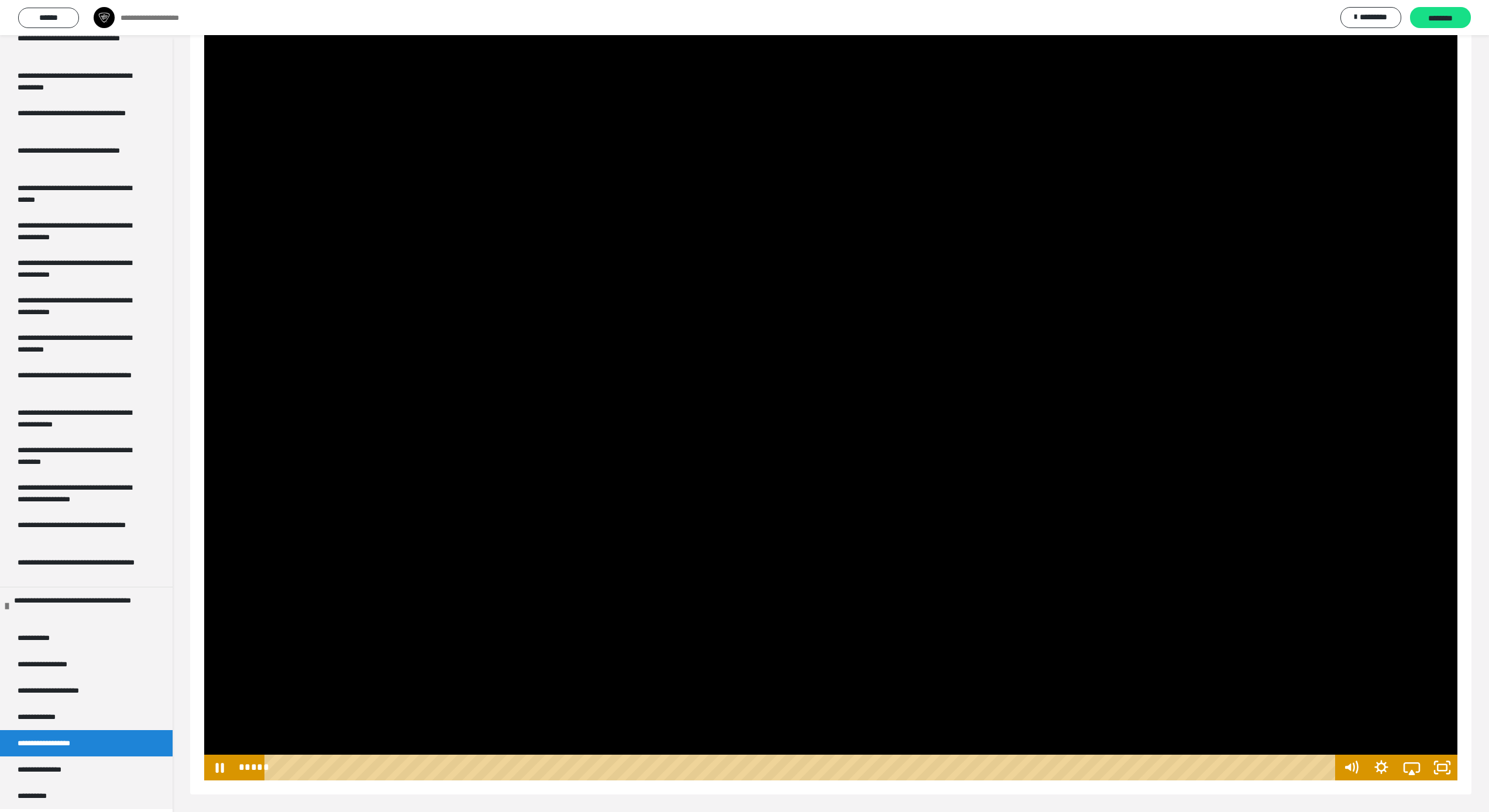click at bounding box center (802, 768) 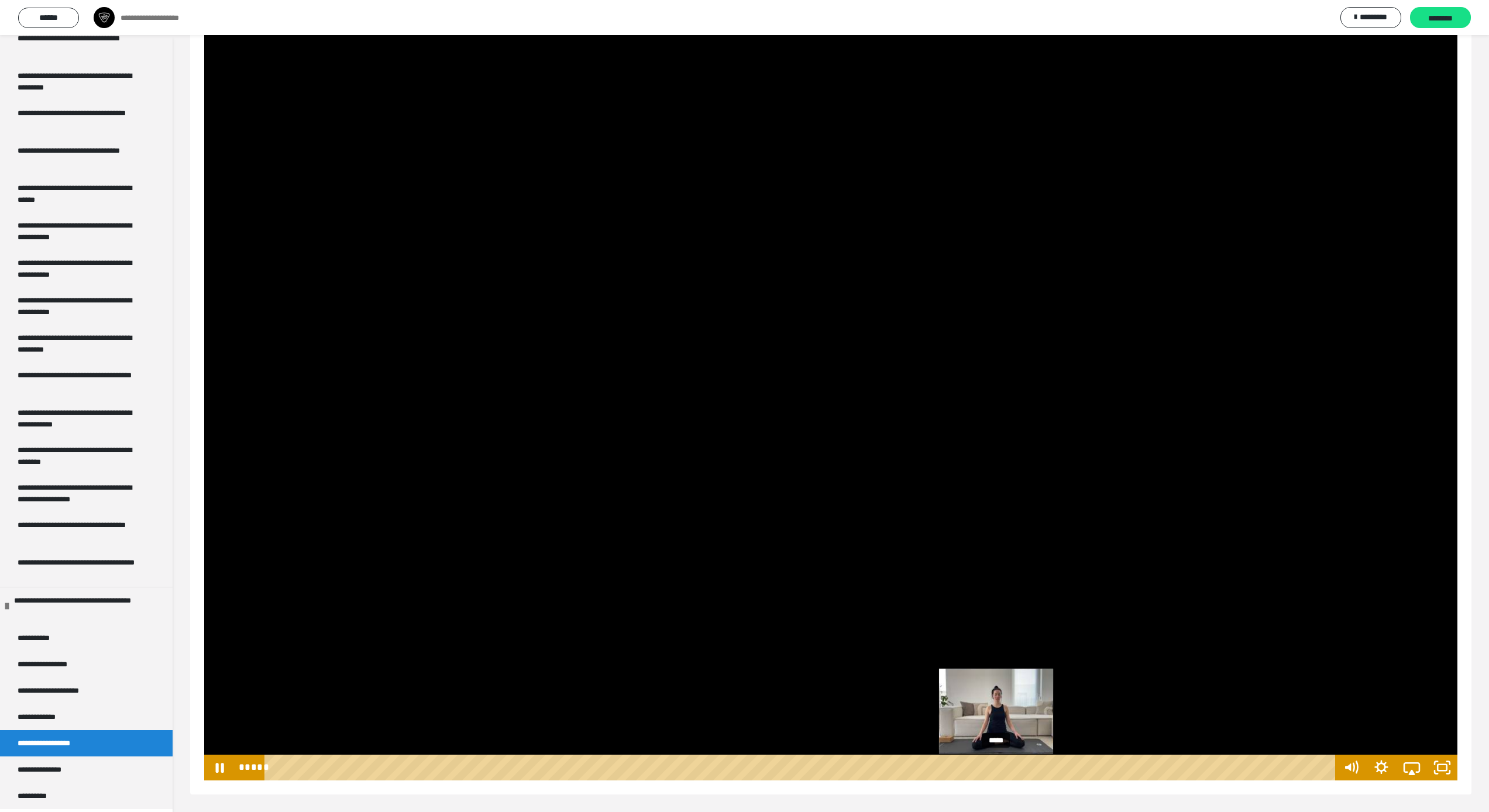 click on "*****" at bounding box center (802, 768) 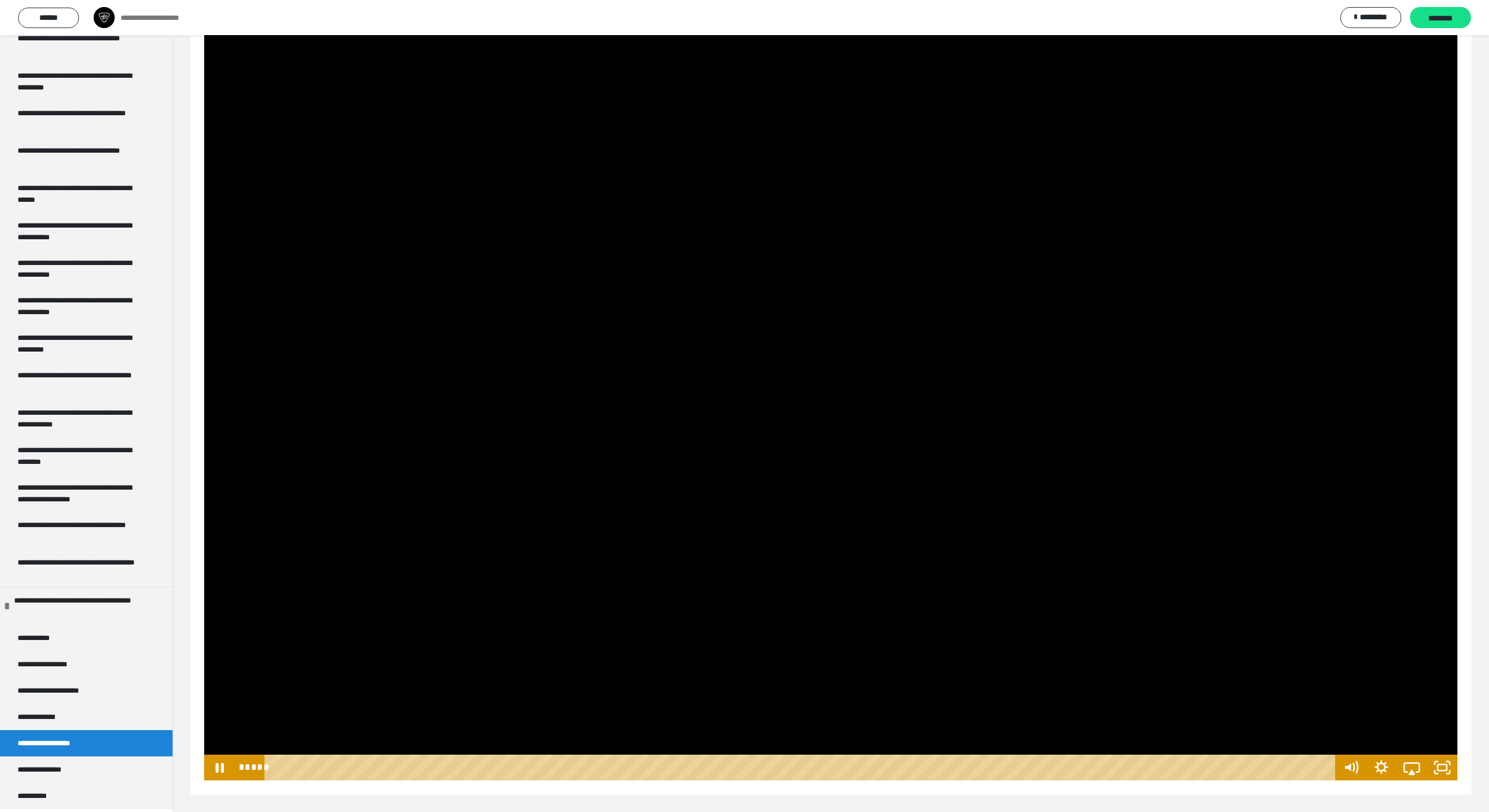 click at bounding box center [831, 310] 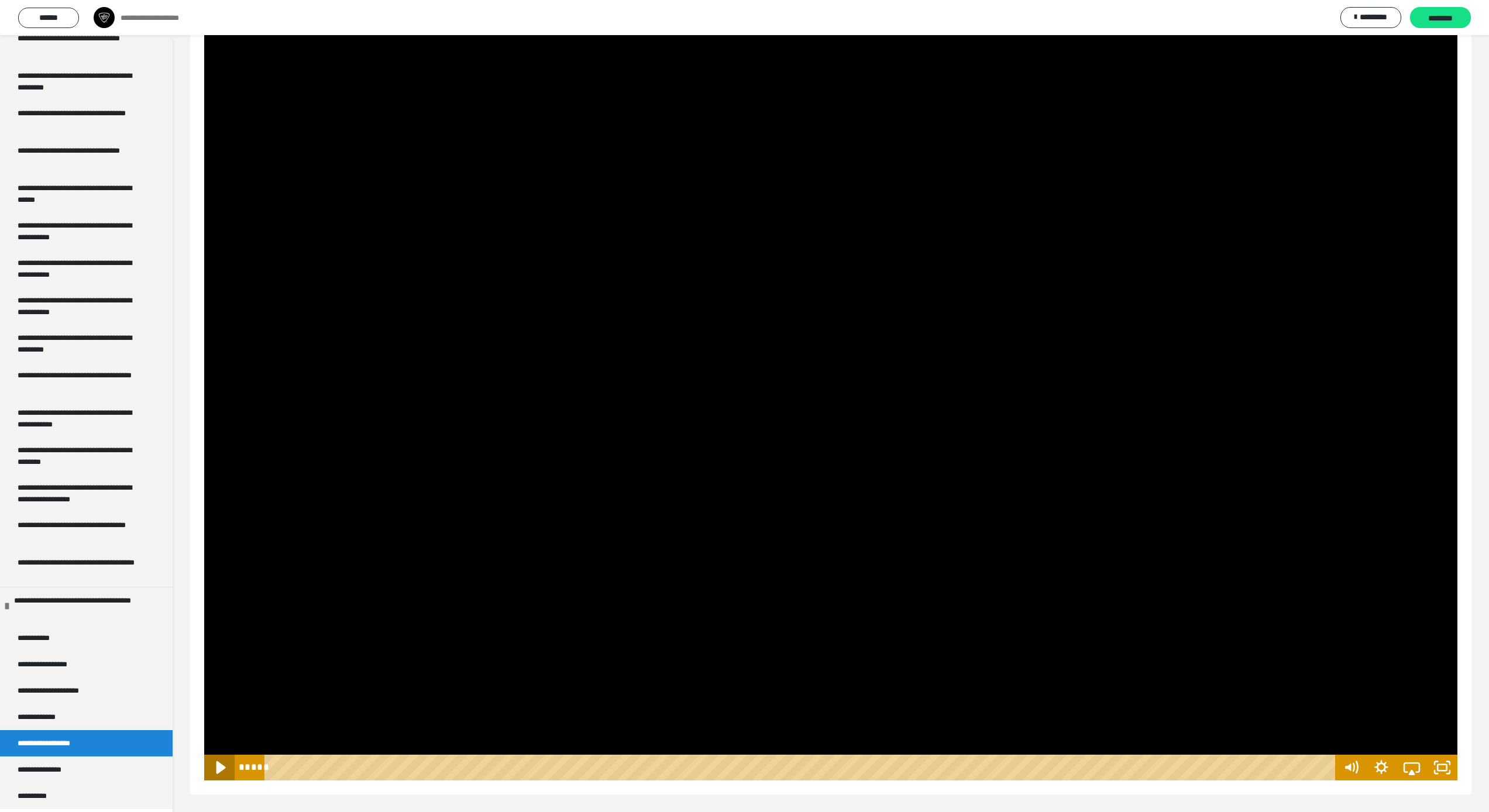 click 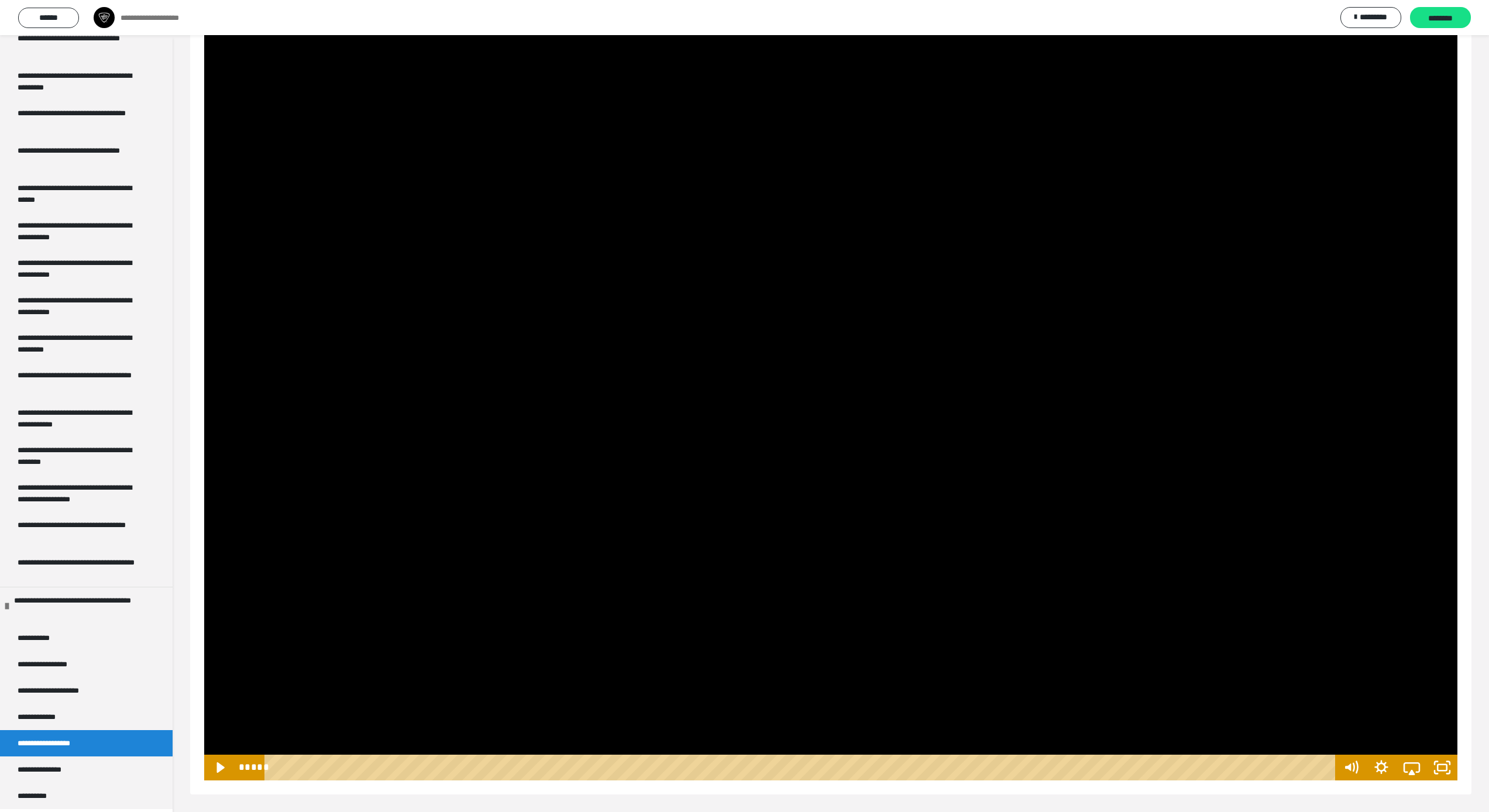 click at bounding box center (831, 310) 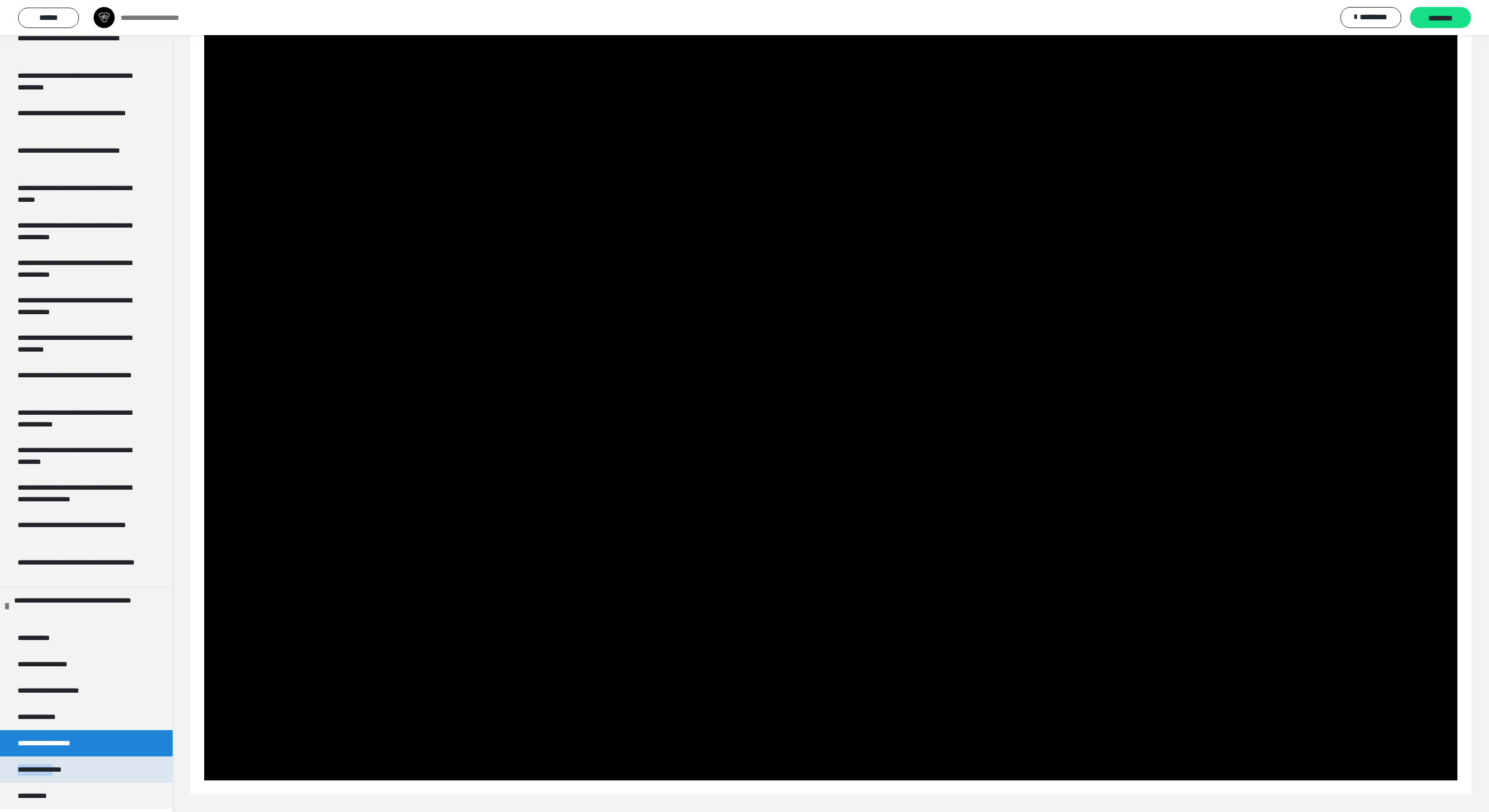click on "**********" at bounding box center [49, 769] 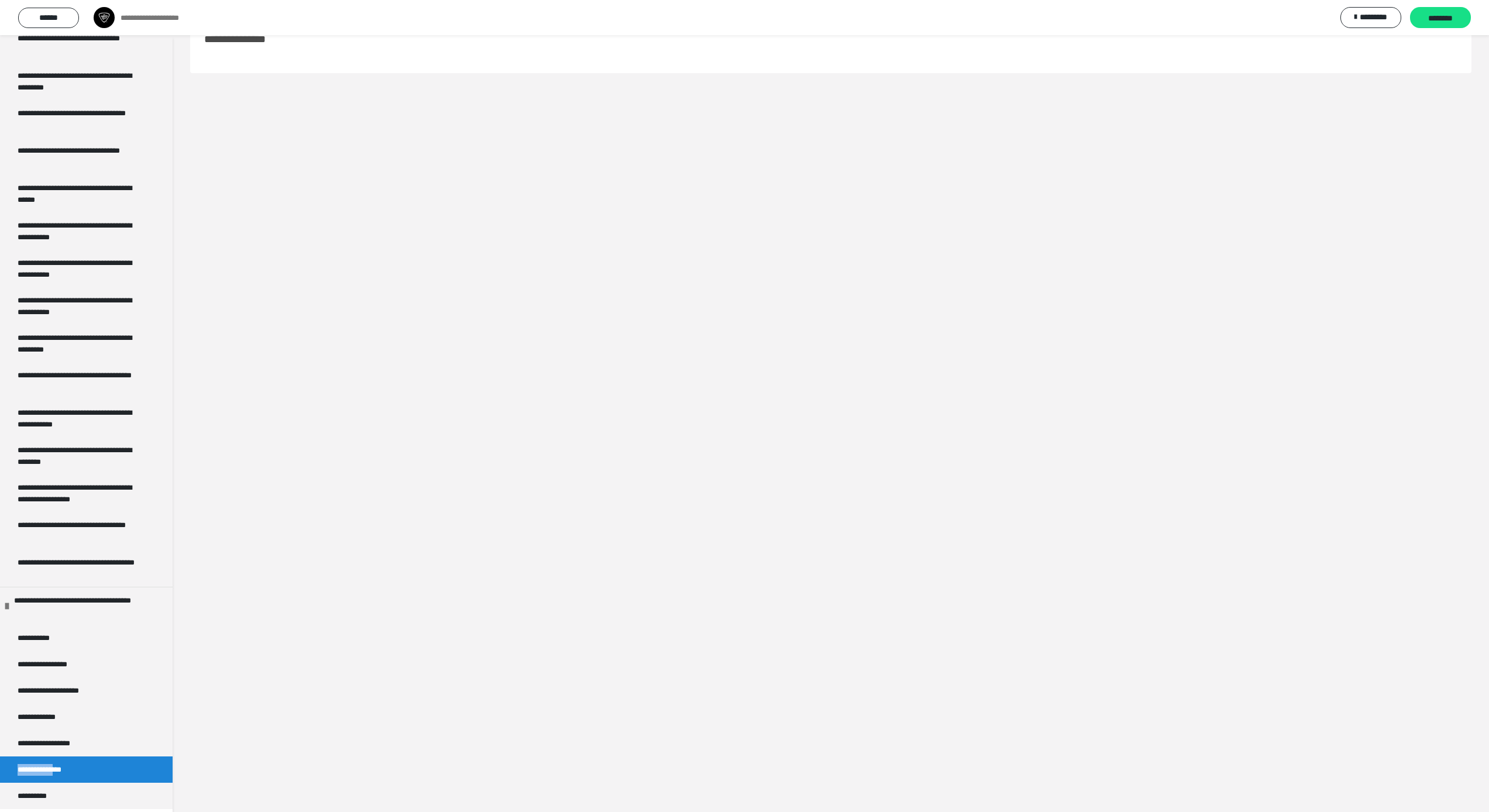 scroll, scrollTop: 35, scrollLeft: 0, axis: vertical 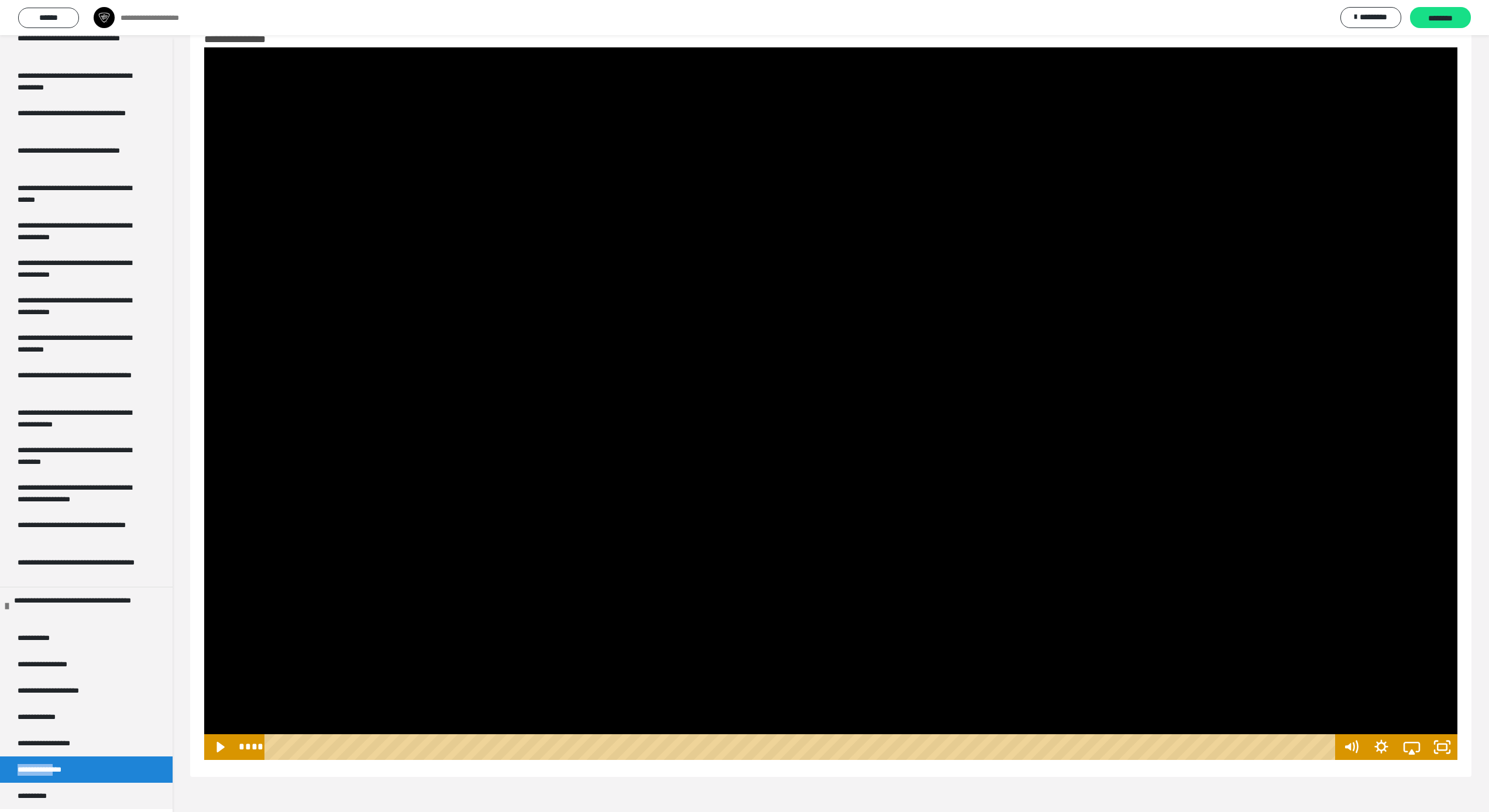 click on "**********" at bounding box center (831, 397) 